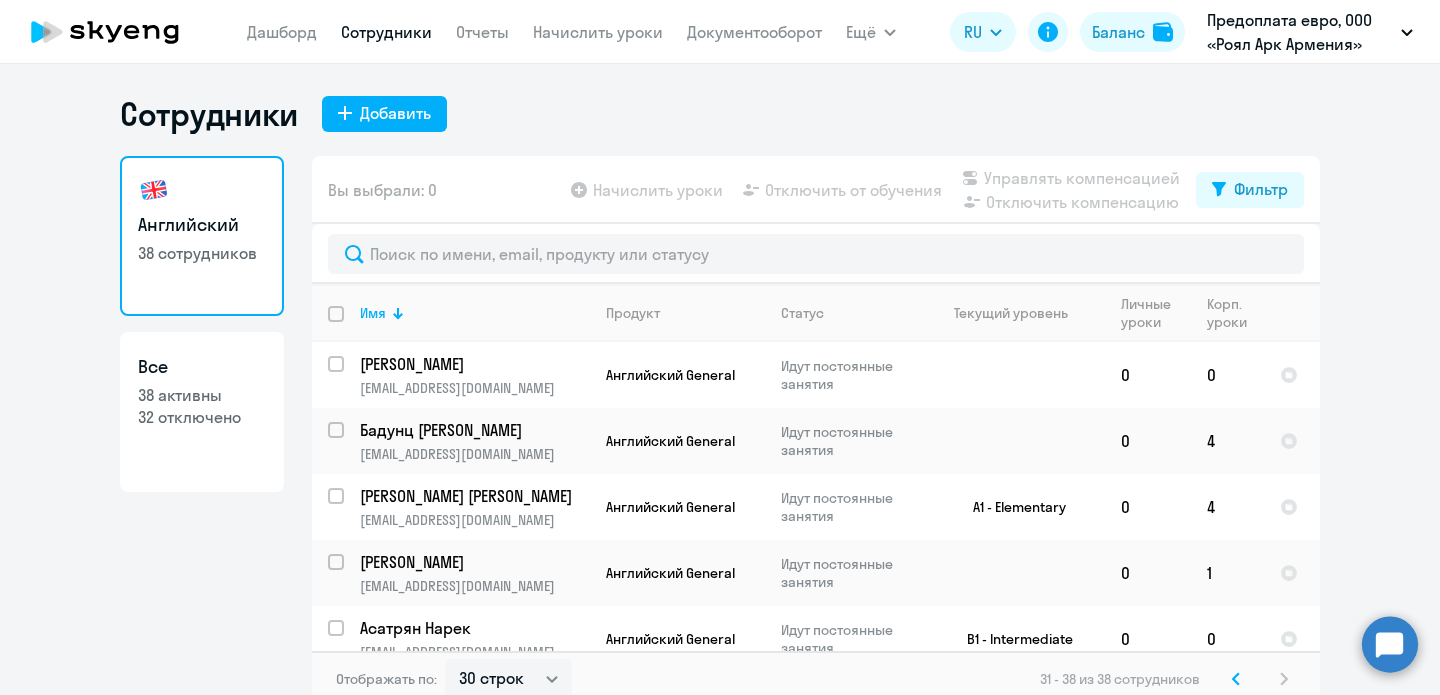 select on "30" 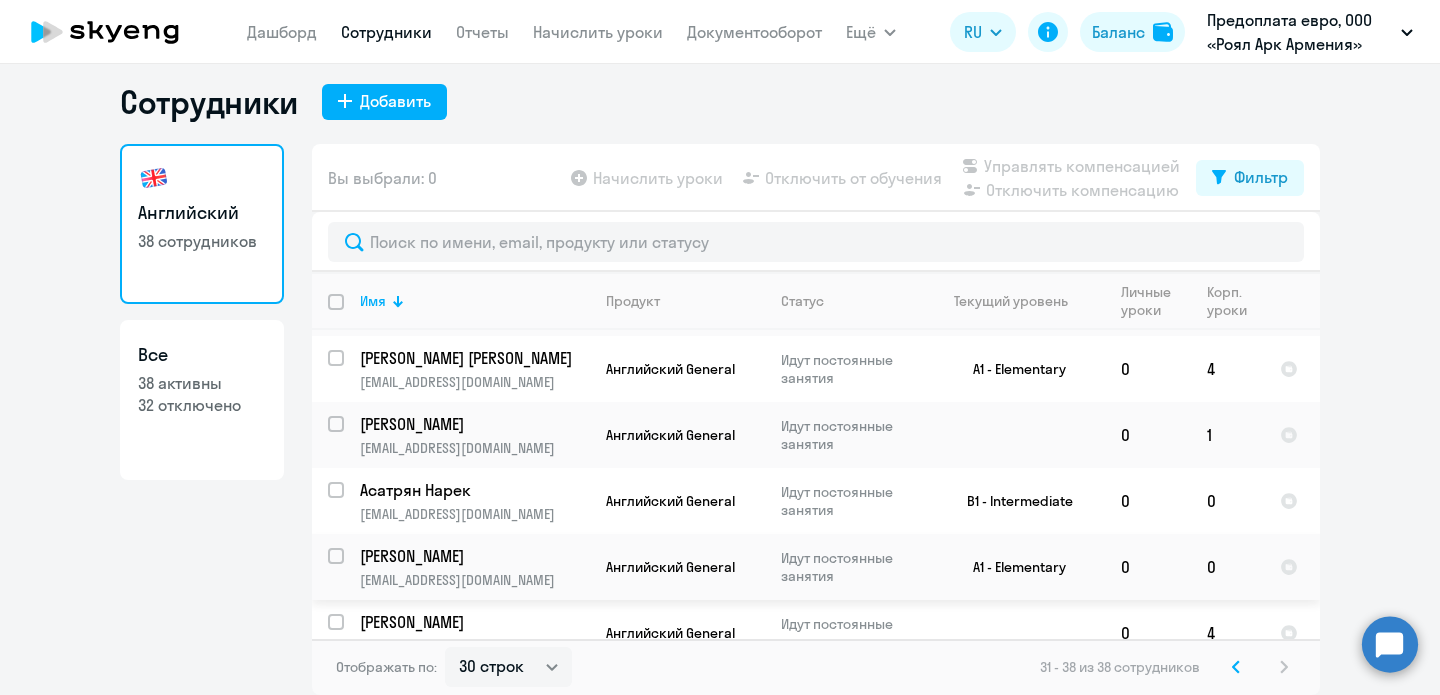 scroll, scrollTop: 0, scrollLeft: 0, axis: both 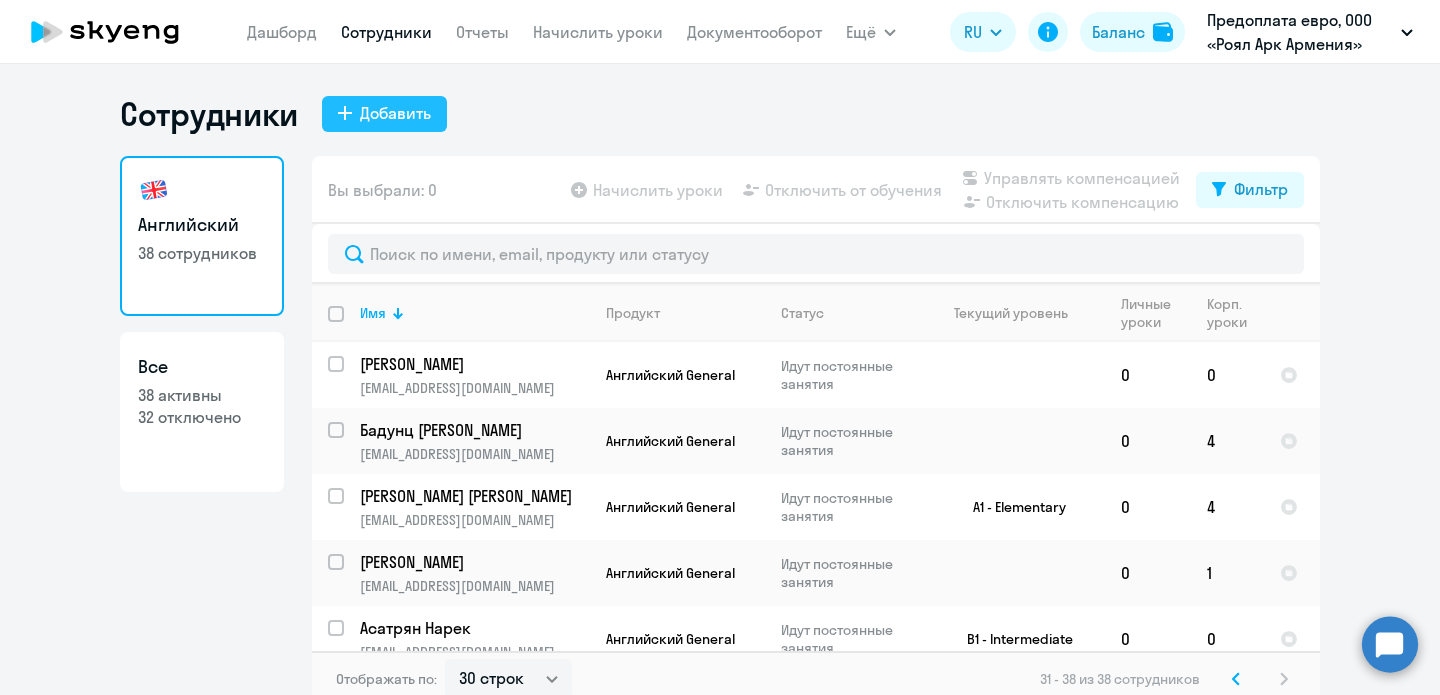 click on "Добавить" 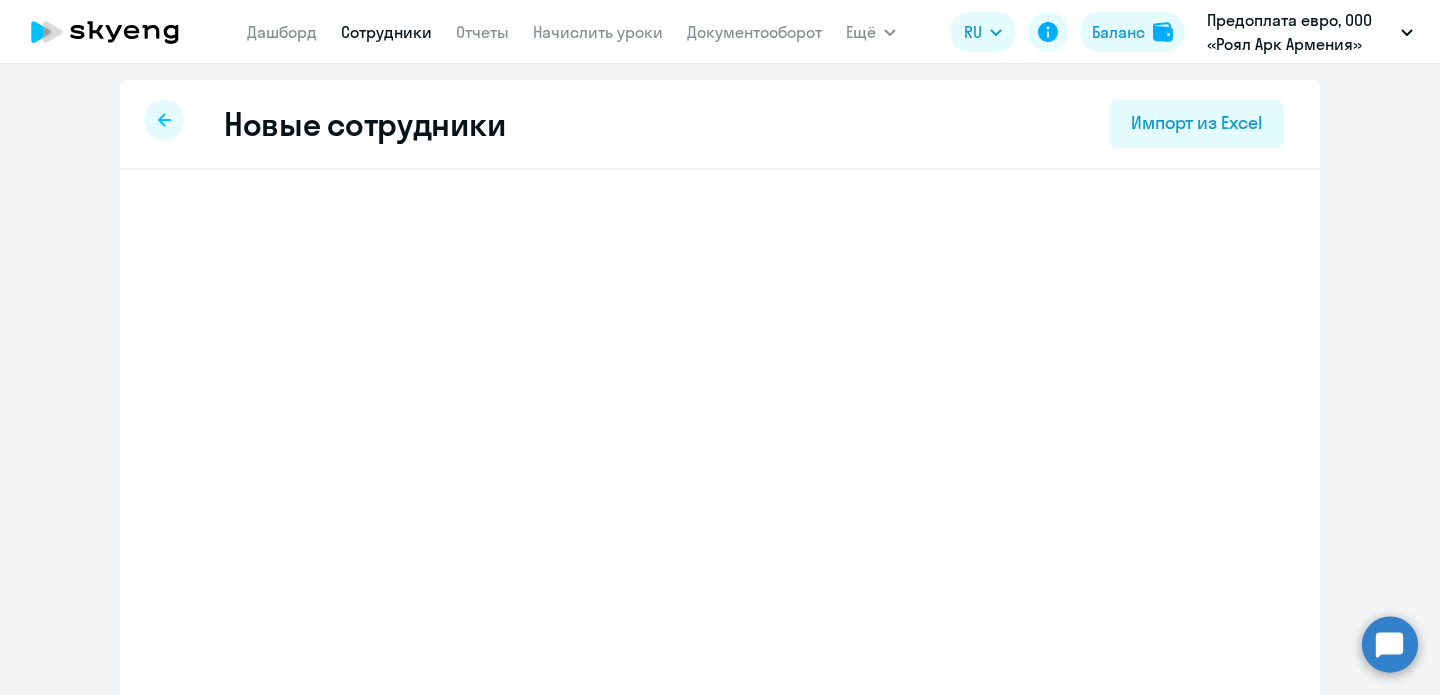 select on "english_adult_not_native_speaker" 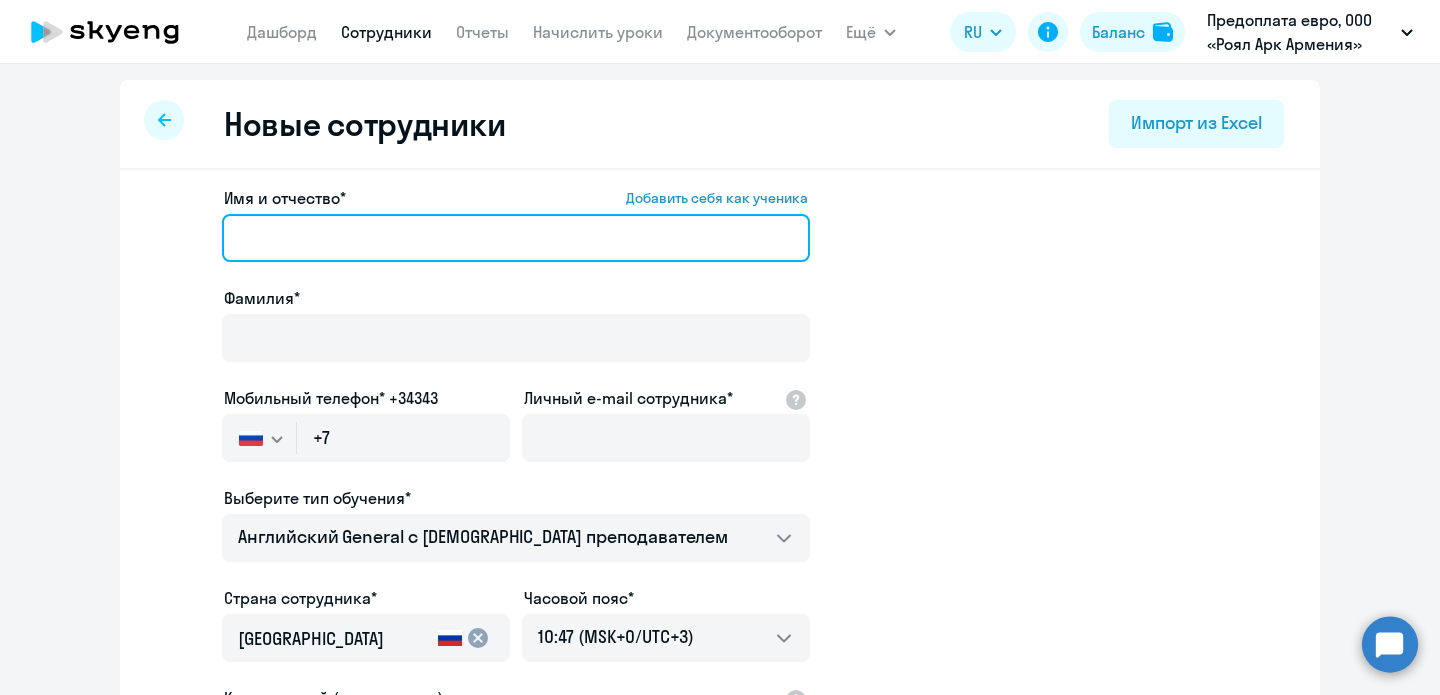 click on "Имя и отчество*  Добавить себя как ученика" at bounding box center (516, 238) 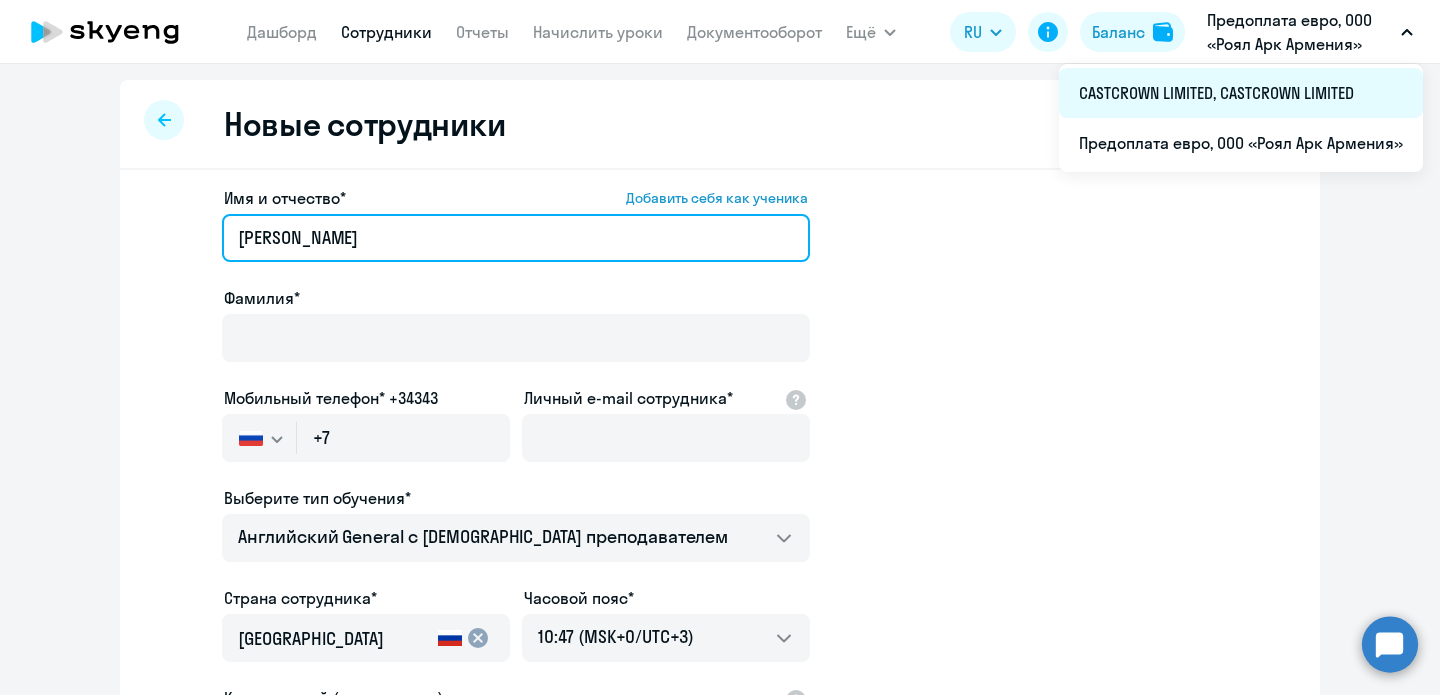 type on "[PERSON_NAME]" 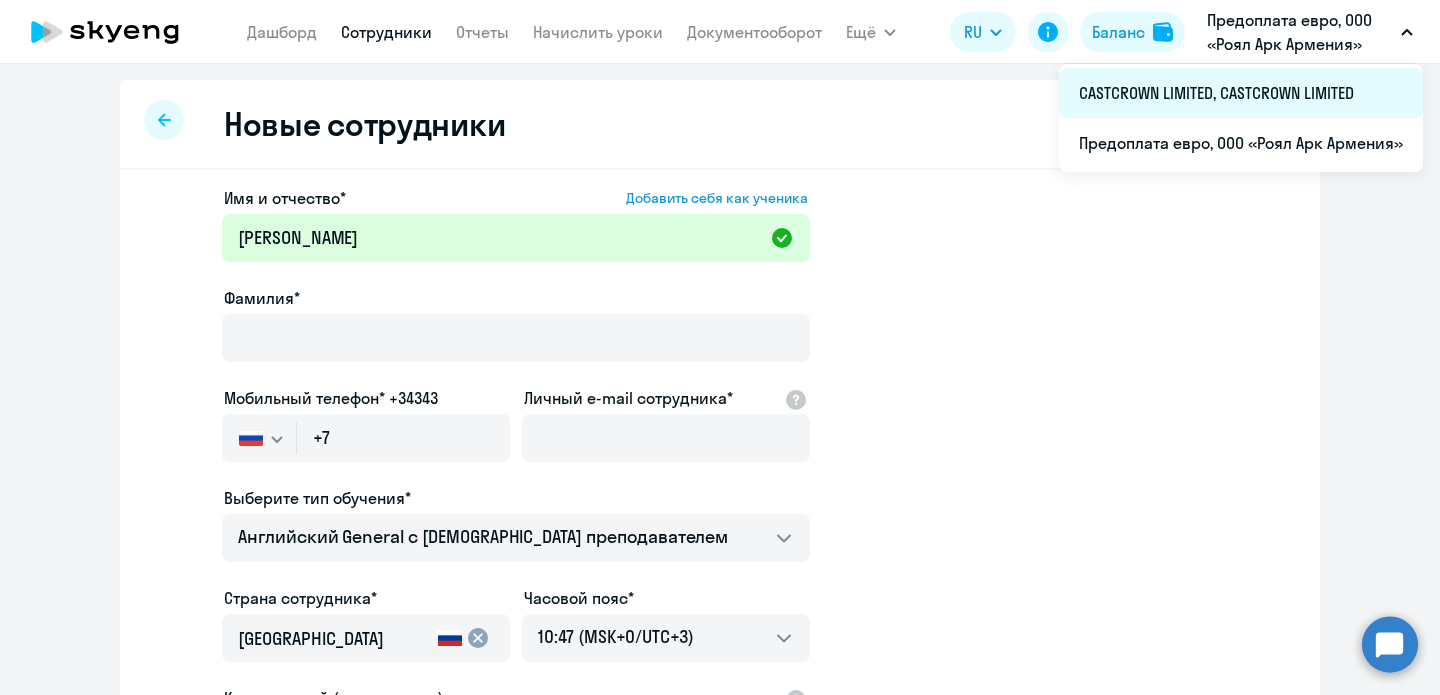 click on "CASTCROWN LIMITED, CASTCROWN LIMITED" at bounding box center [1241, 93] 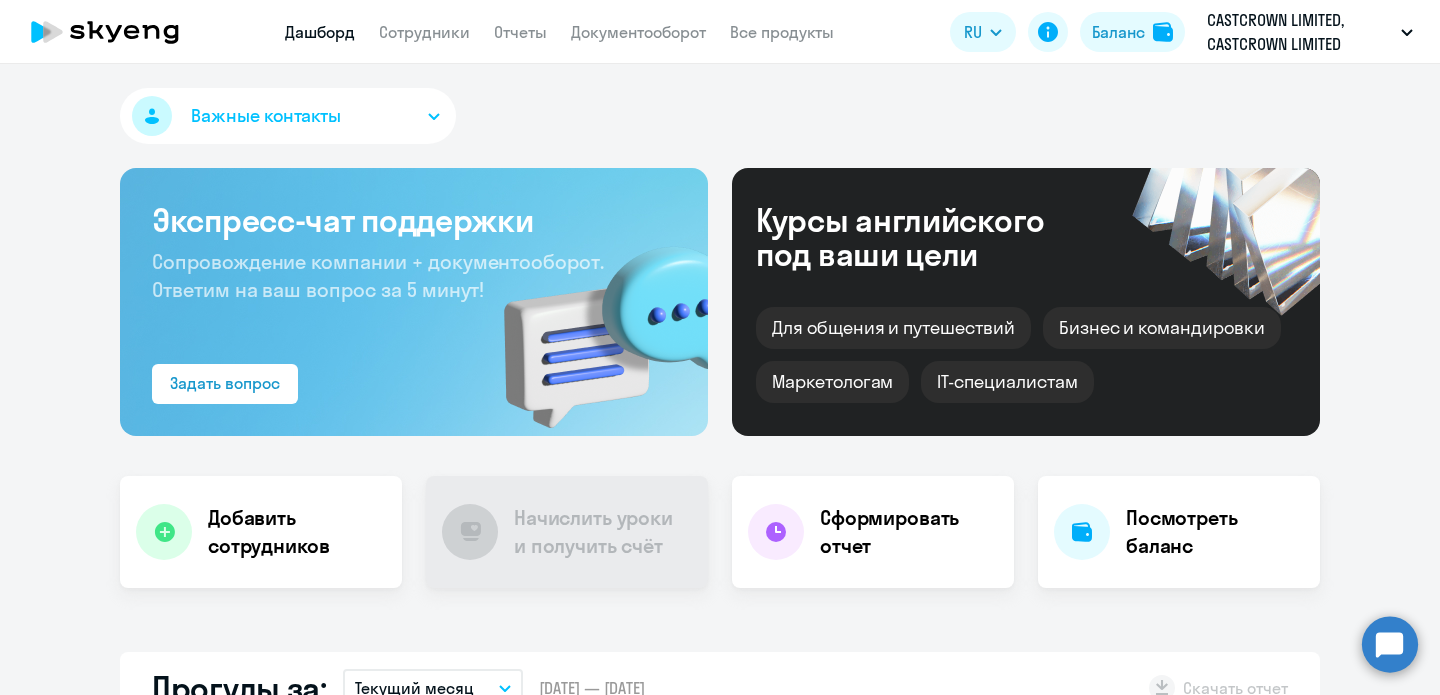 click on "Сотрудники" at bounding box center (424, 32) 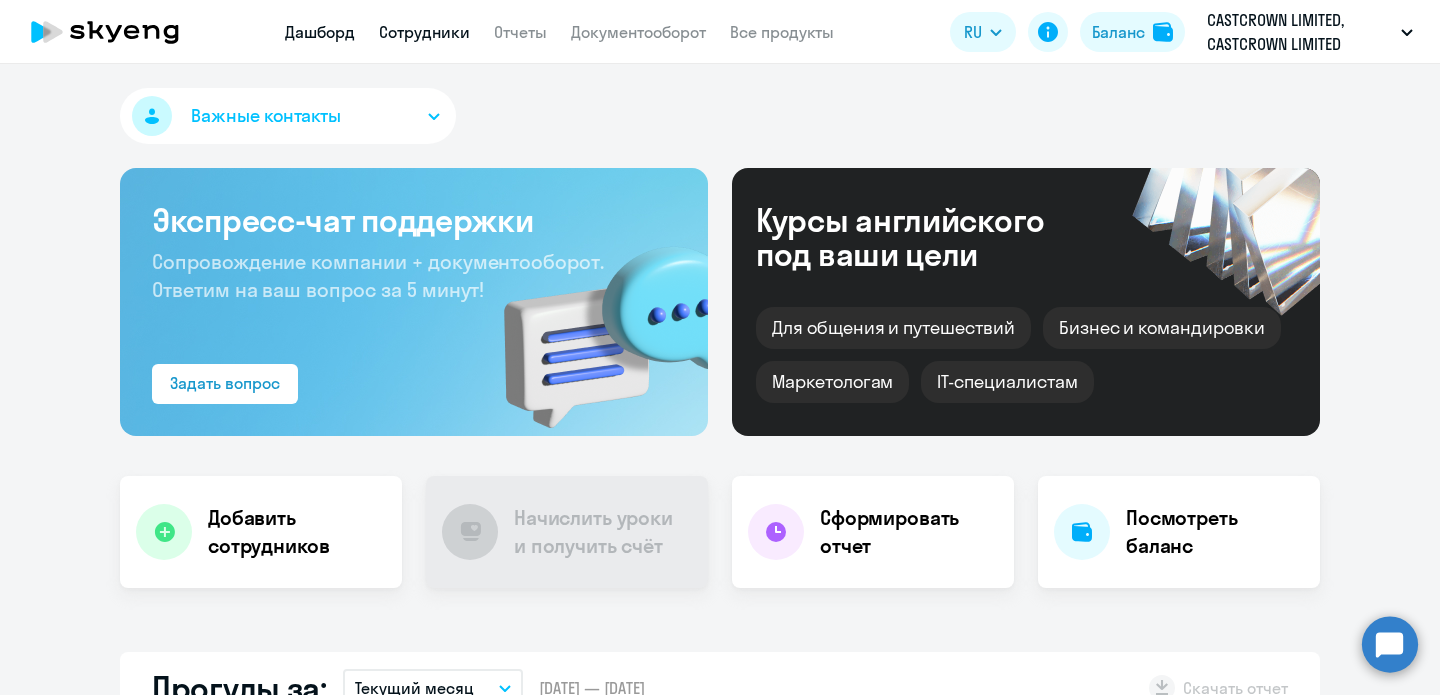 click on "Сотрудники" at bounding box center [424, 32] 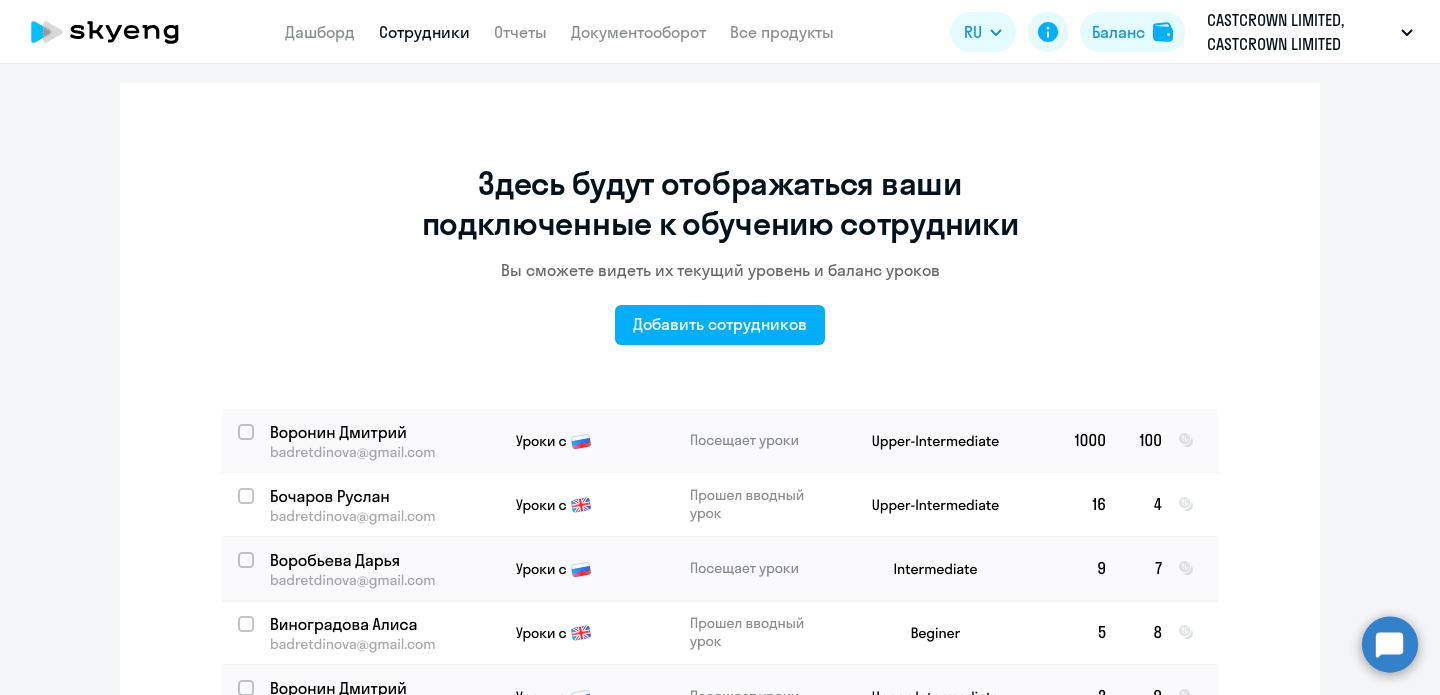scroll, scrollTop: 0, scrollLeft: 0, axis: both 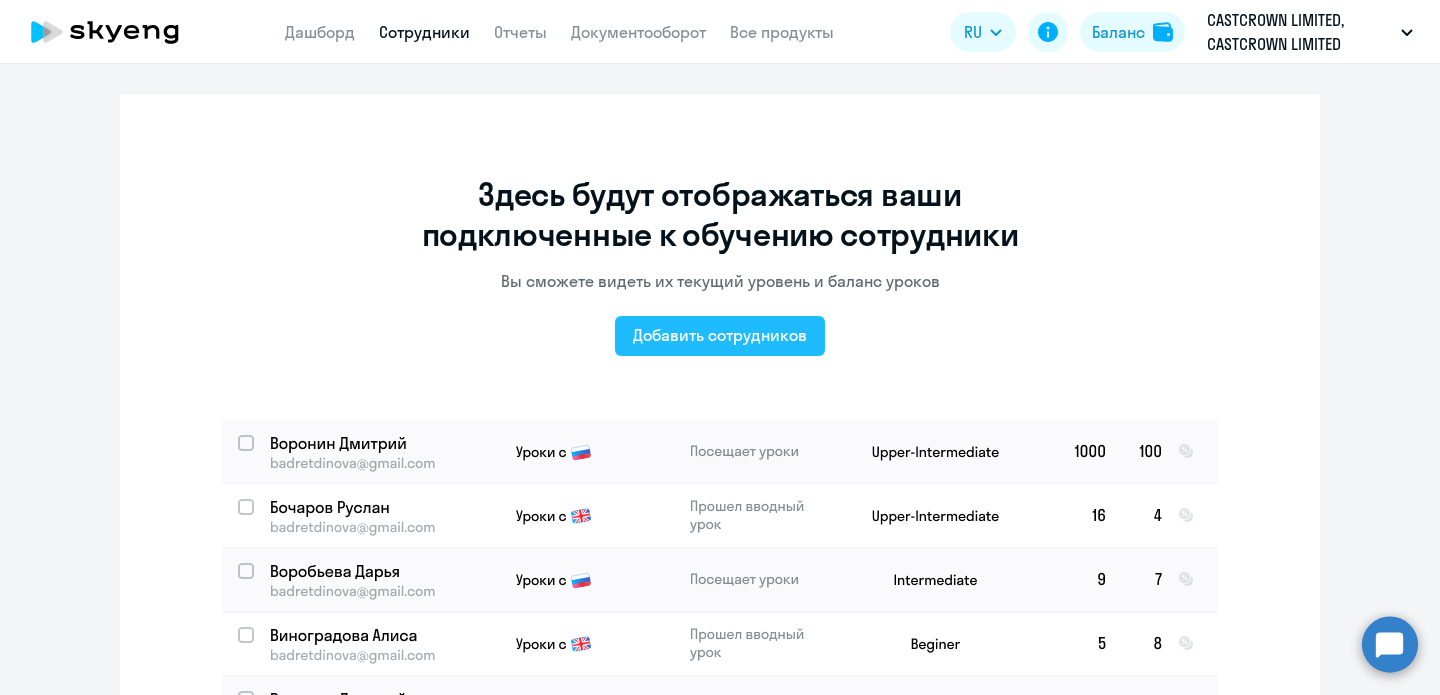 click on "Добавить сотрудников" 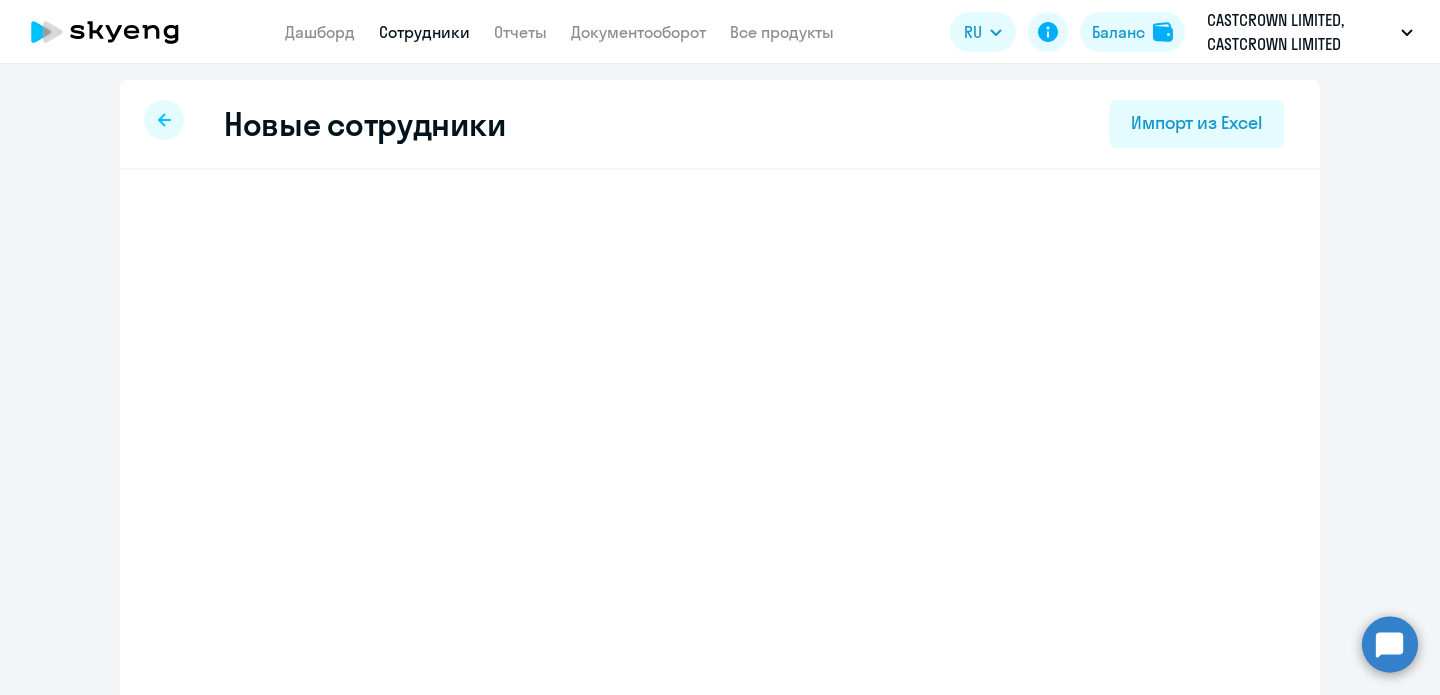 select on "english_adult_not_native_speaker" 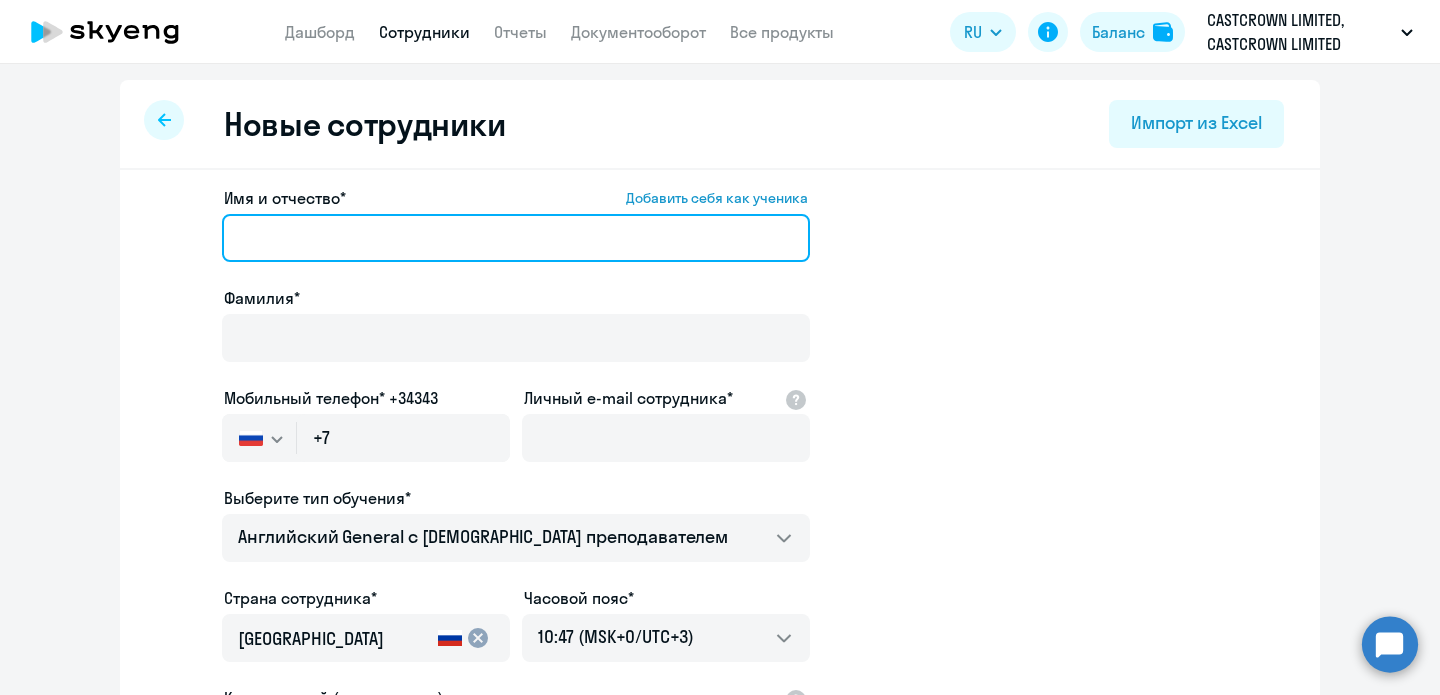 click on "Имя и отчество*  Добавить себя как ученика" at bounding box center [516, 238] 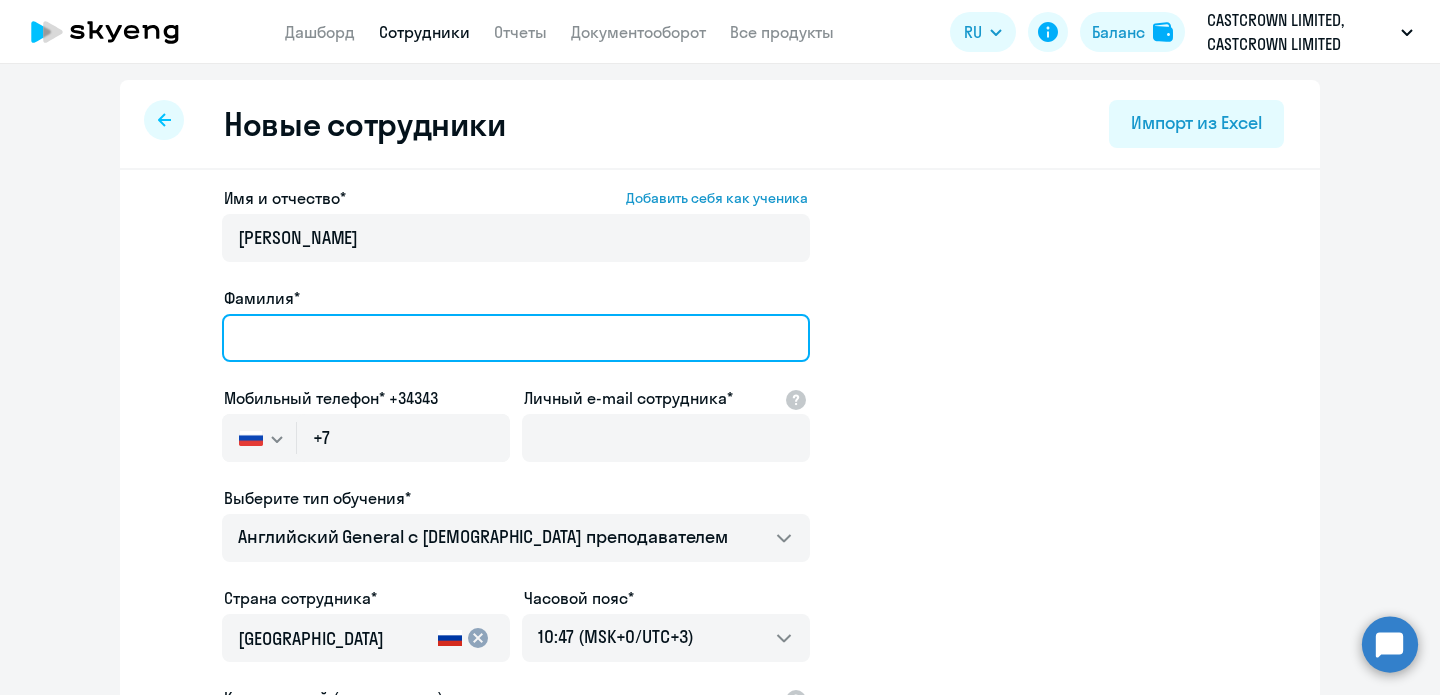 click on "Фамилия*" at bounding box center [516, 338] 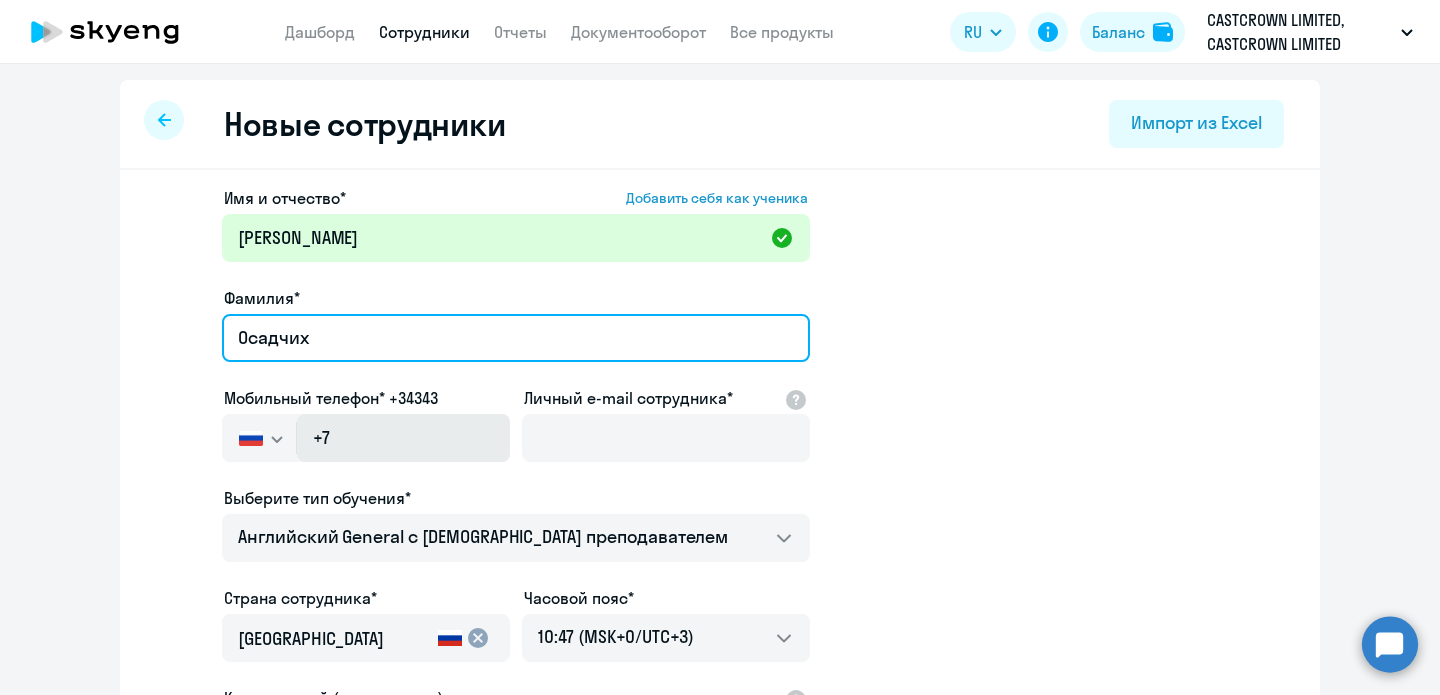 type on "Осадчих" 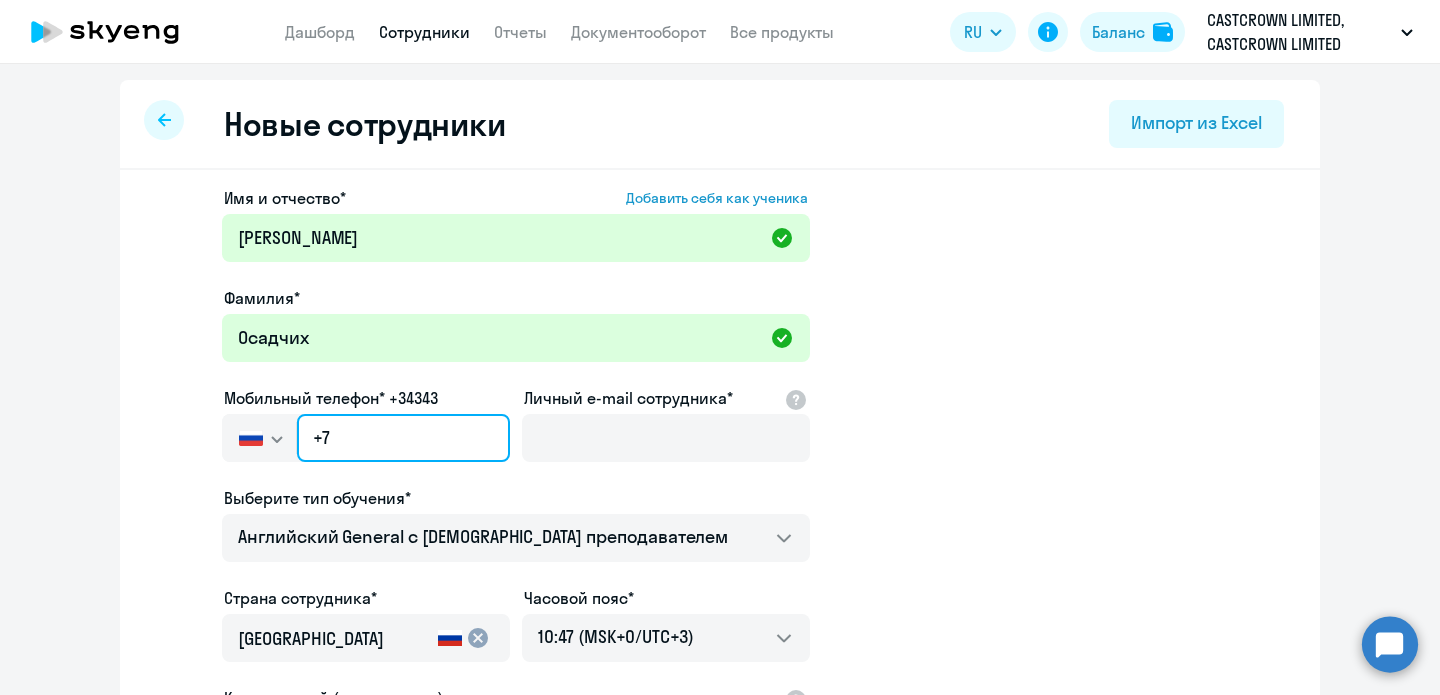 click on "+7" 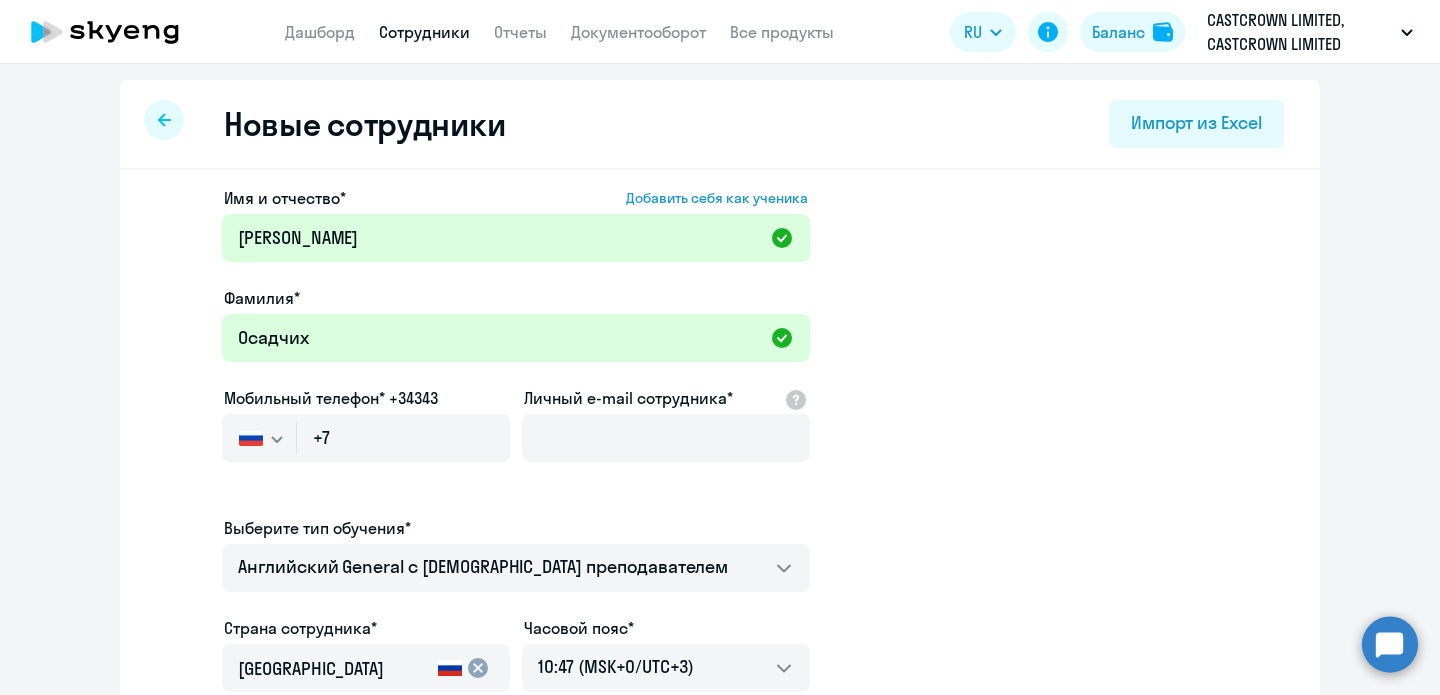 click 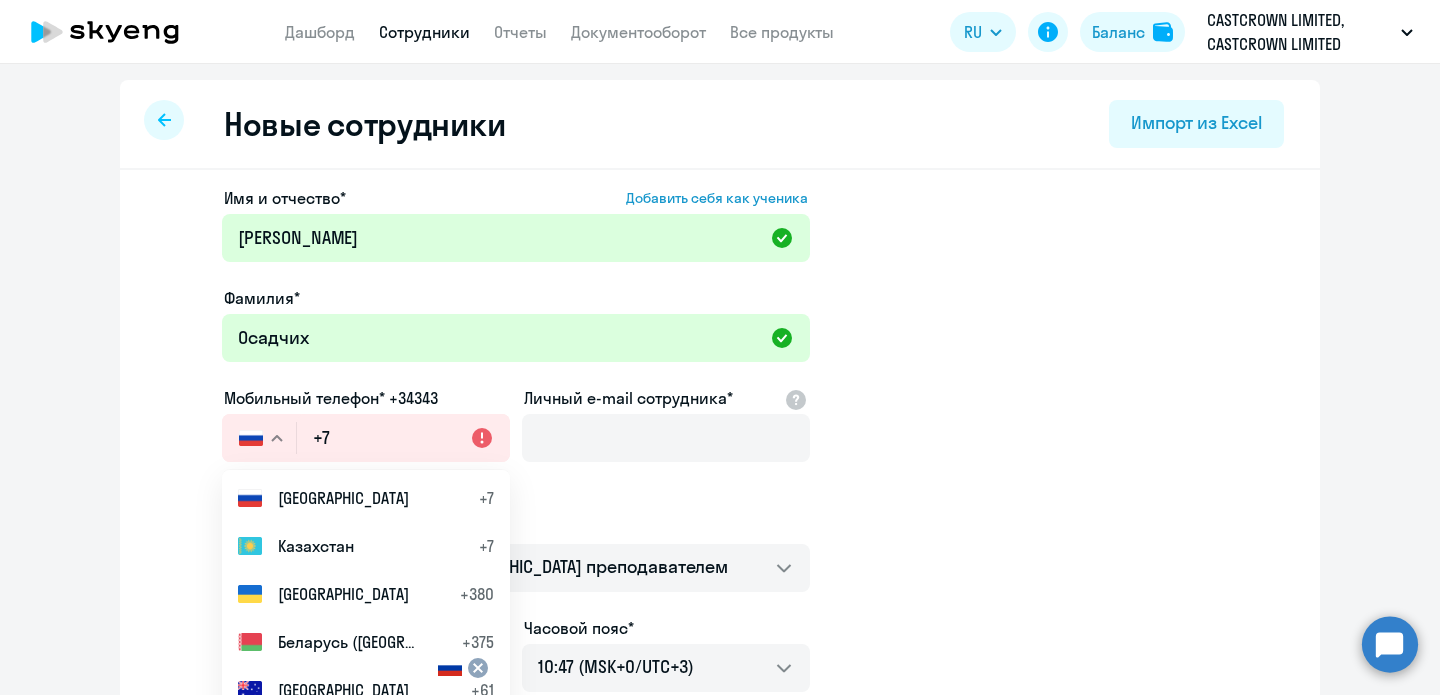 type 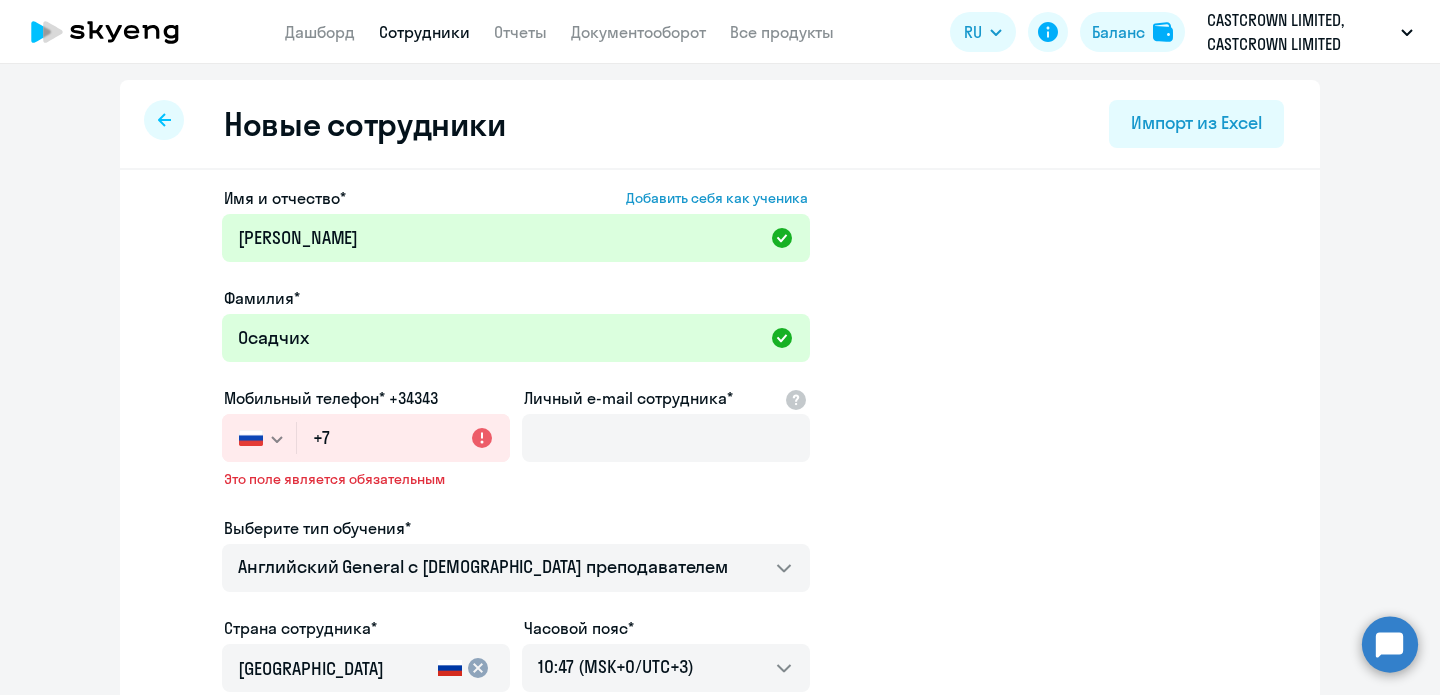 click 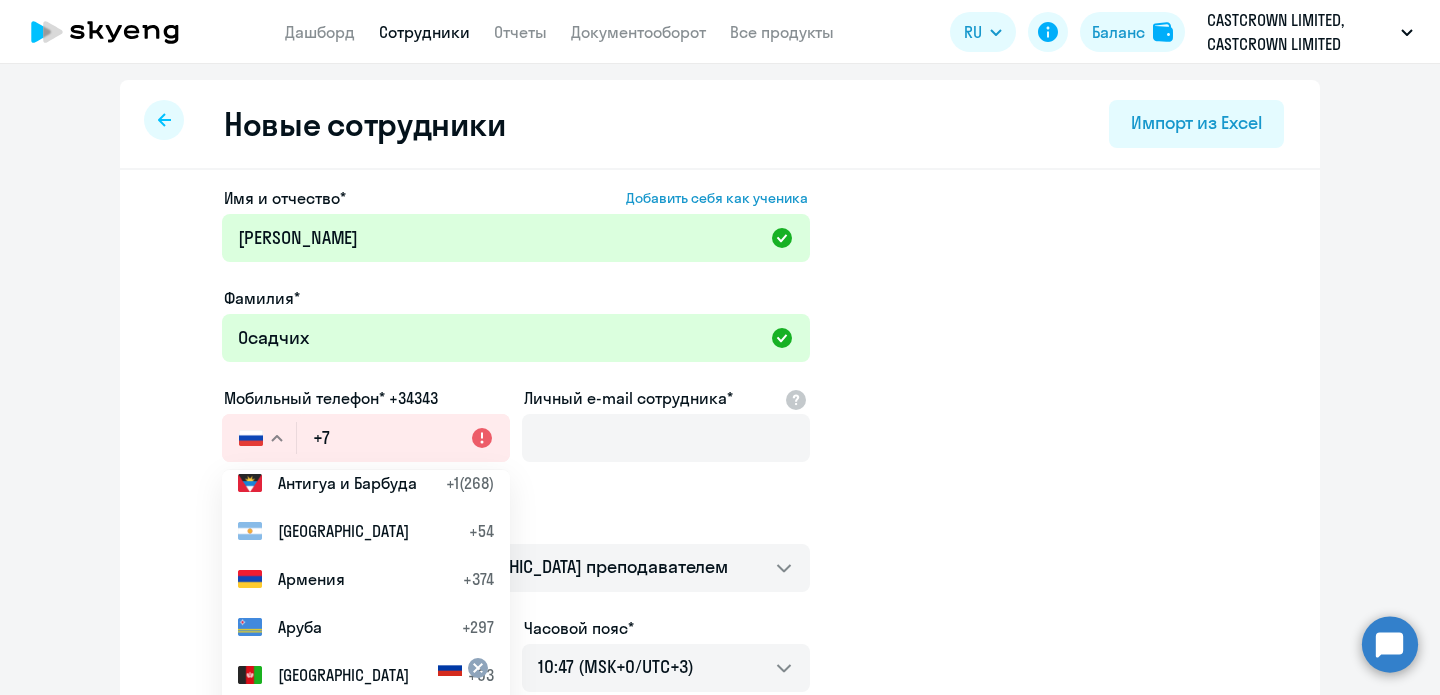 scroll, scrollTop: 614, scrollLeft: 0, axis: vertical 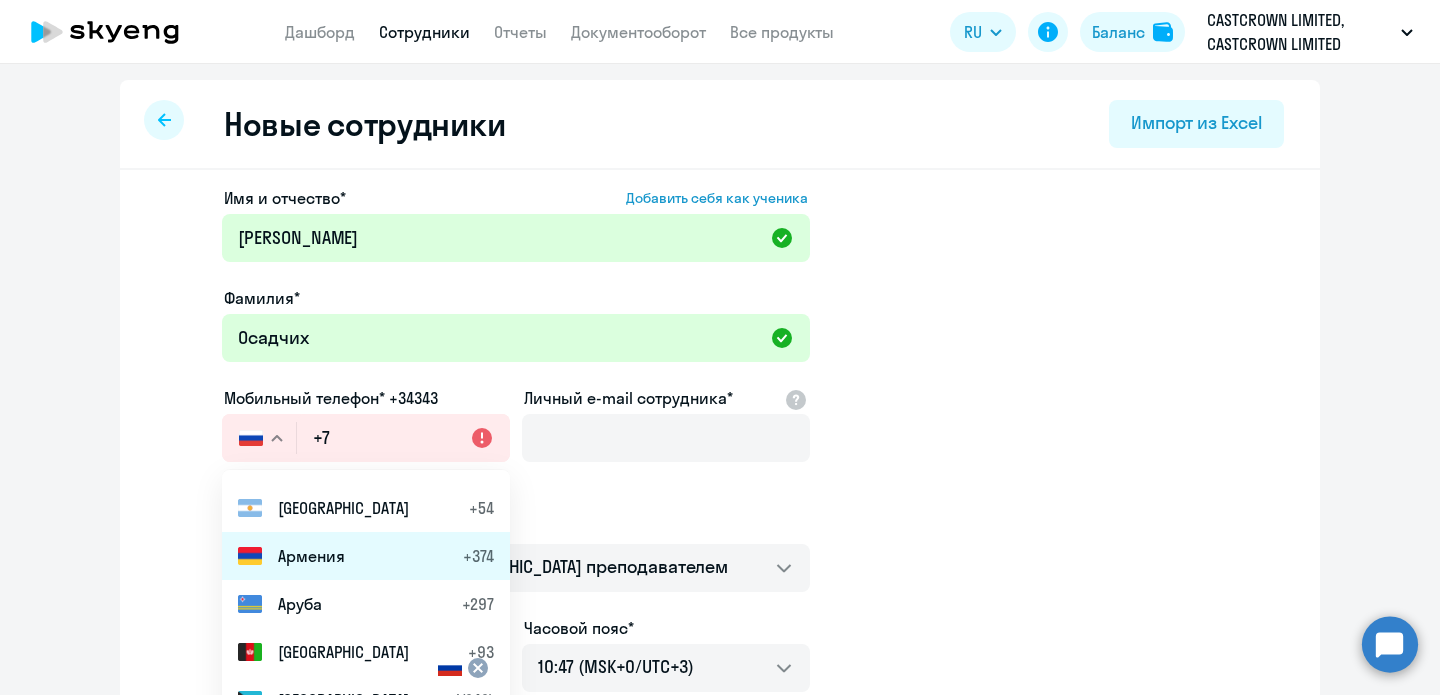 click on "Армения" 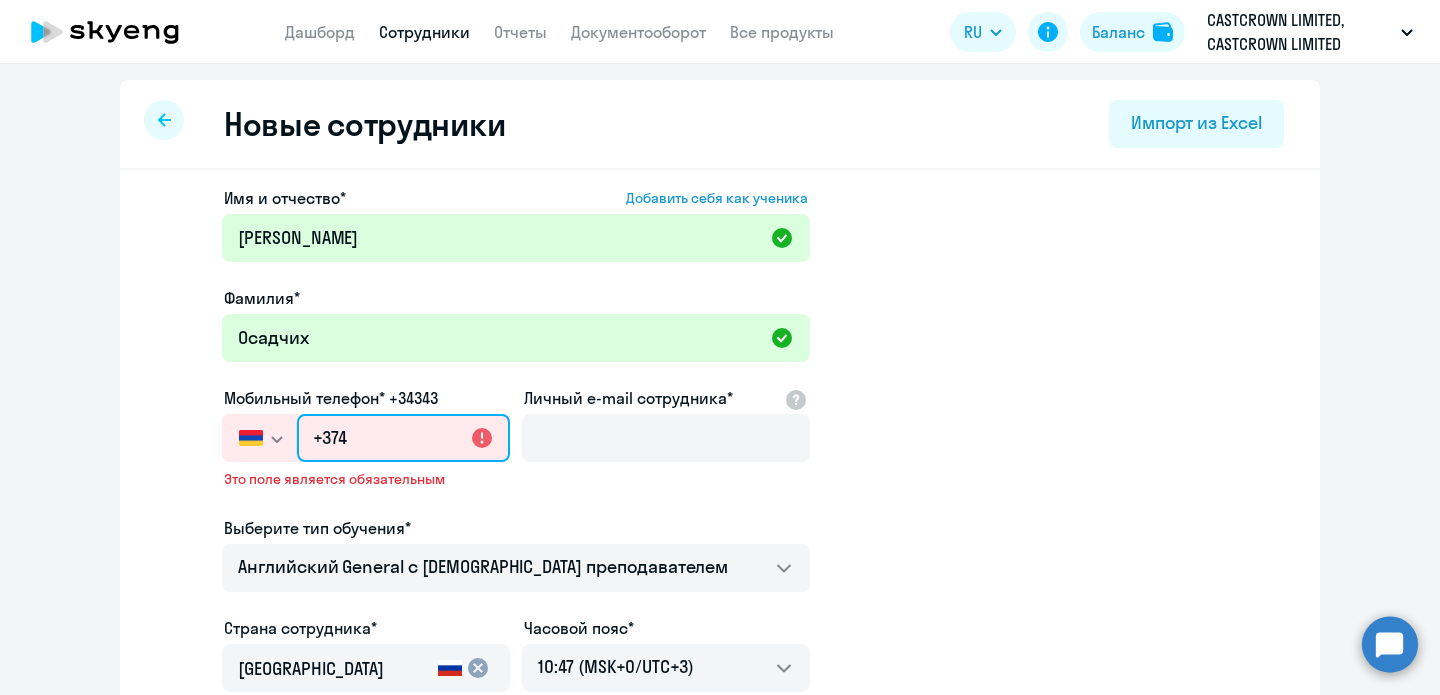 click on "+374" 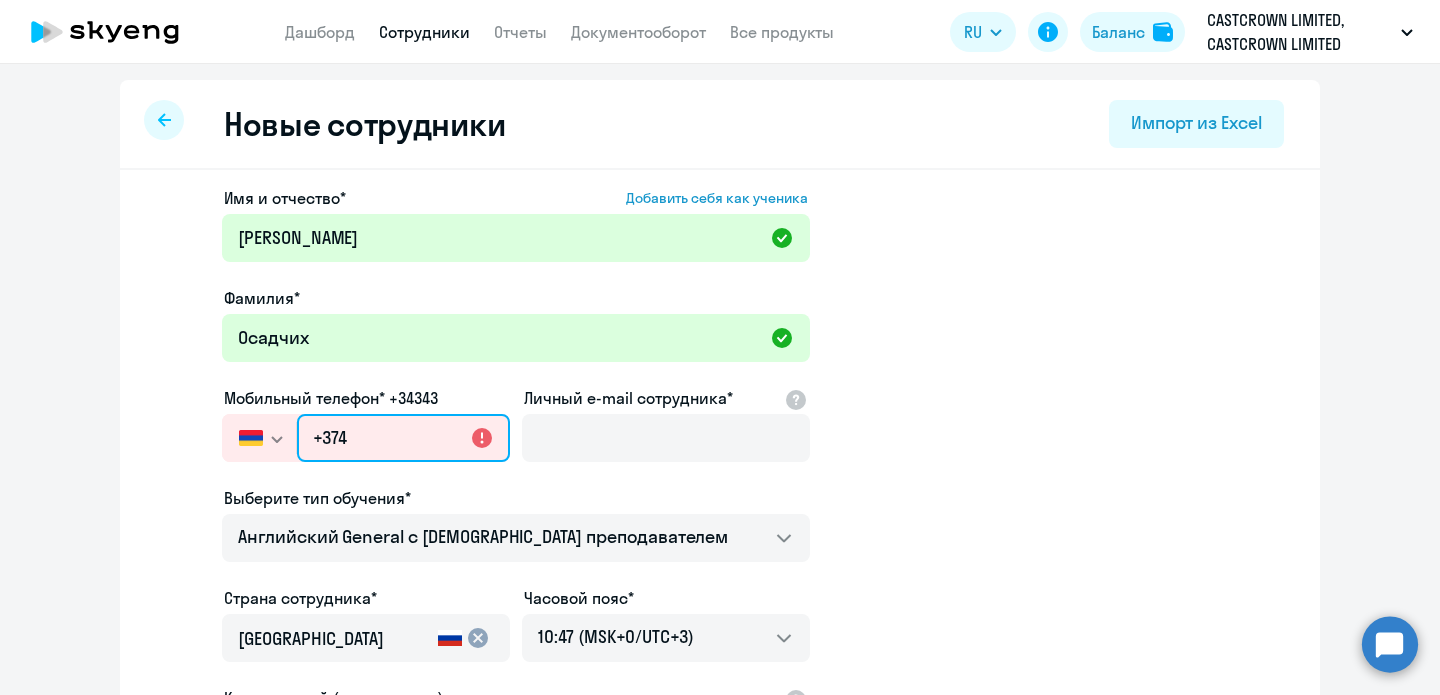 type on "[PHONE_NUMBER]" 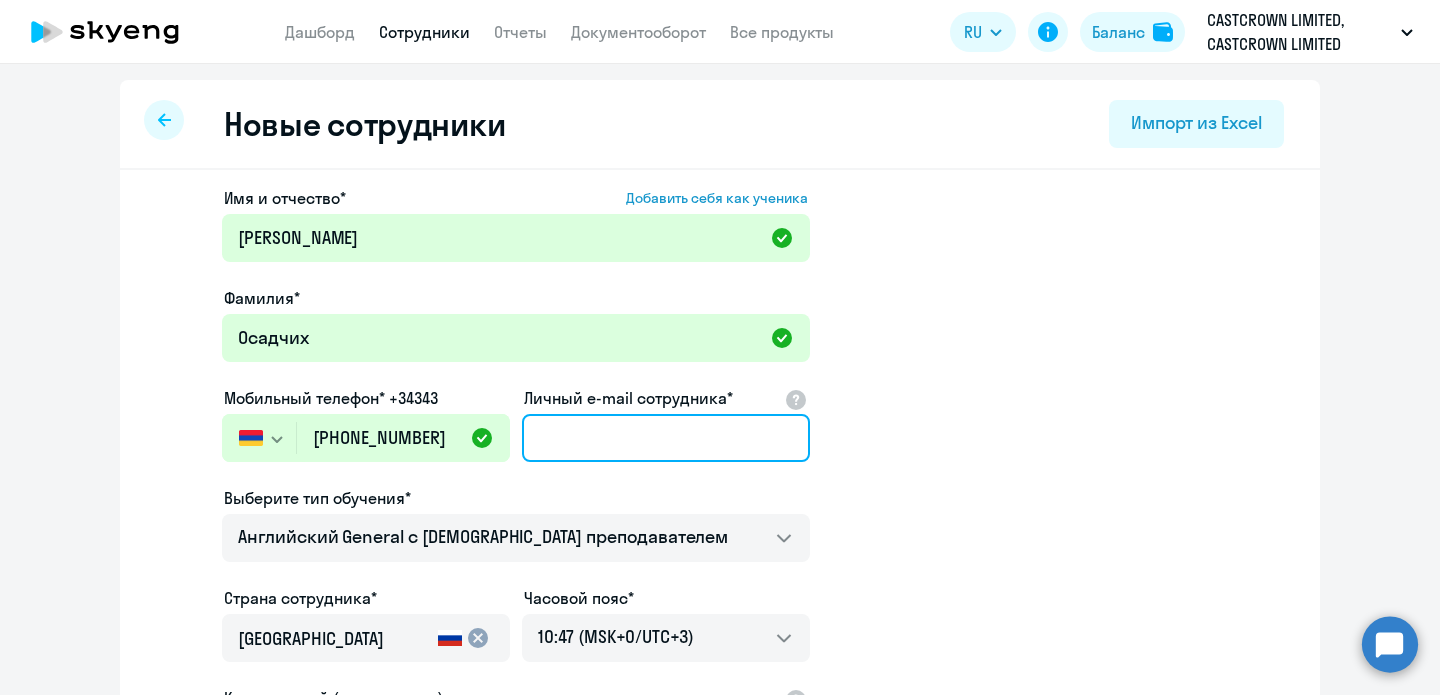 click on "Личный e-mail сотрудника*" at bounding box center (666, 438) 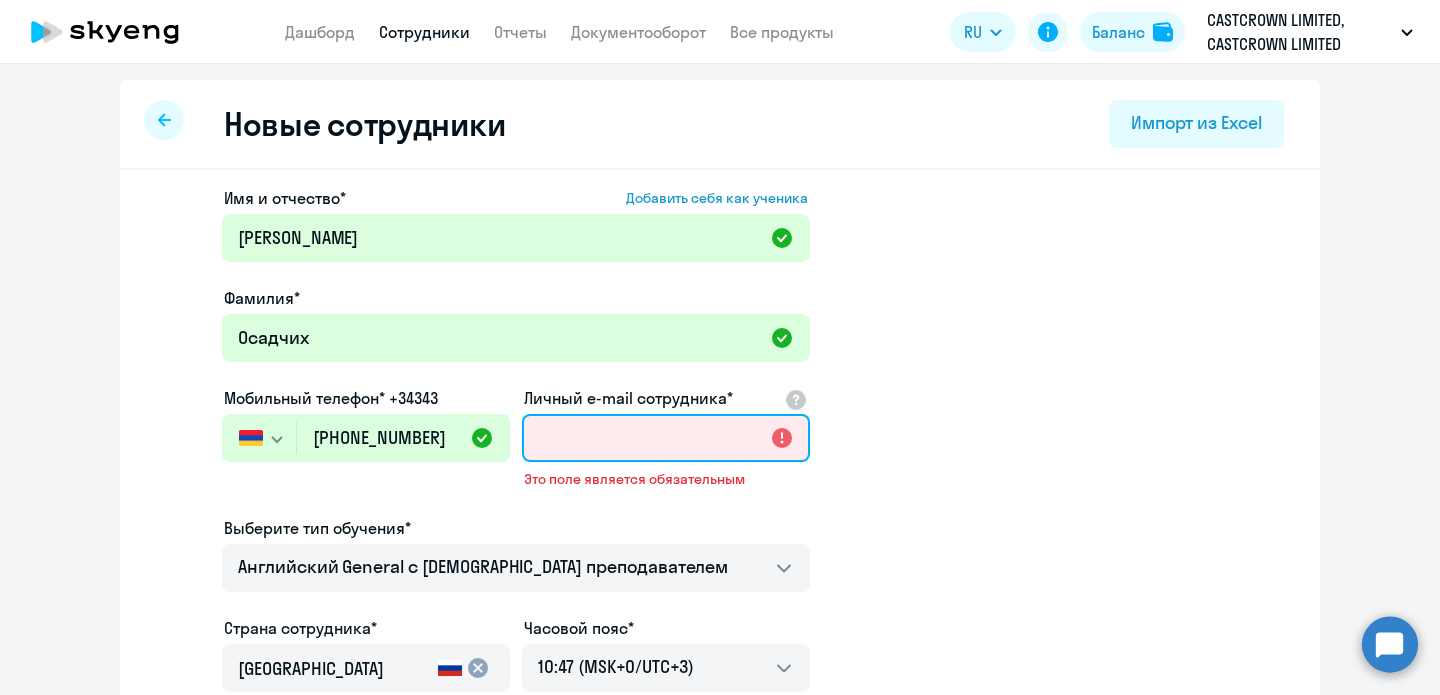 paste on "[EMAIL_ADDRESS][DOMAIN_NAME]" 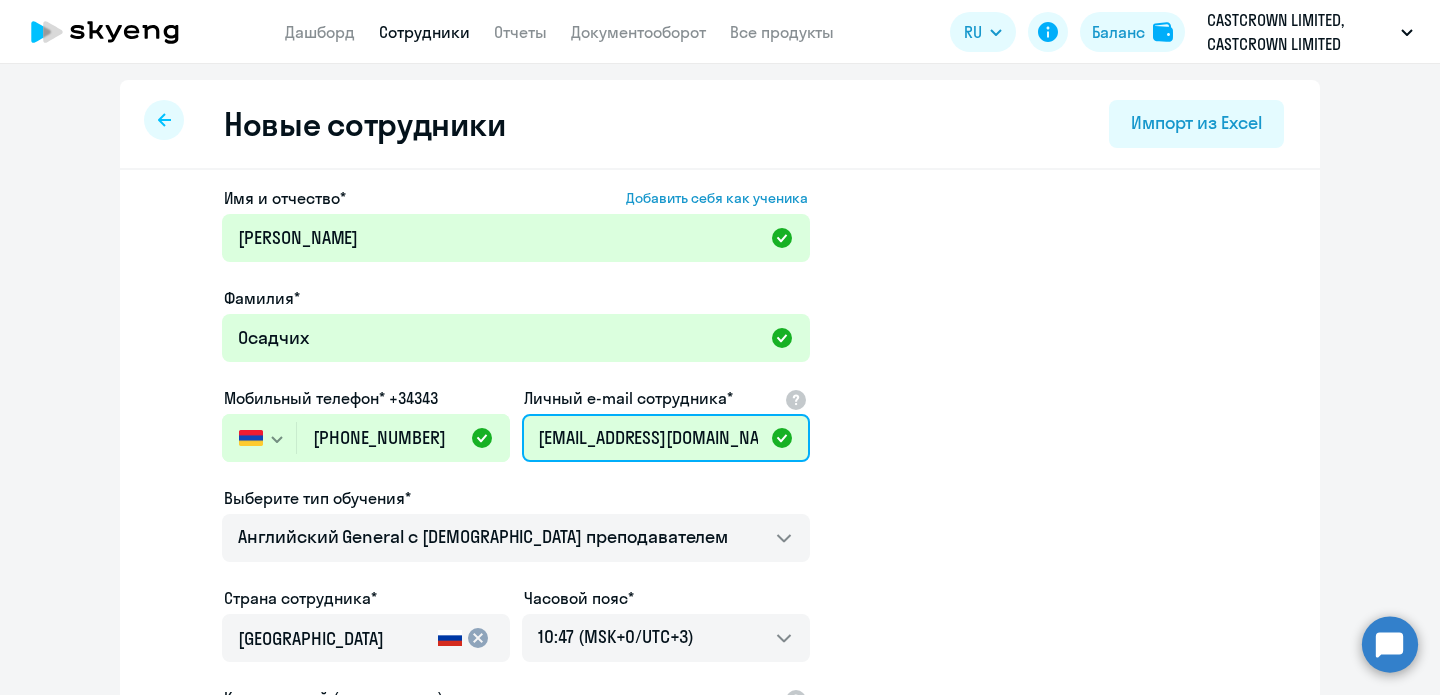 scroll, scrollTop: 0, scrollLeft: 53, axis: horizontal 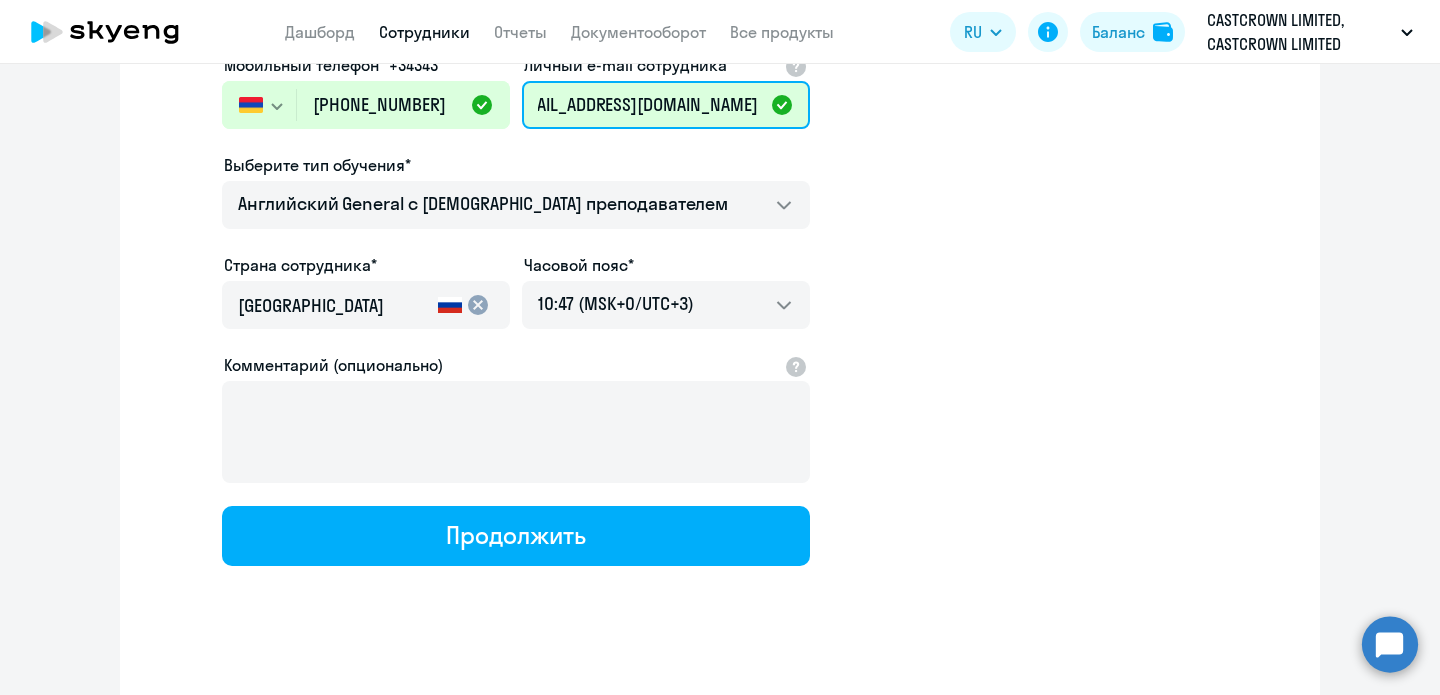 type on "[EMAIL_ADDRESS][DOMAIN_NAME]" 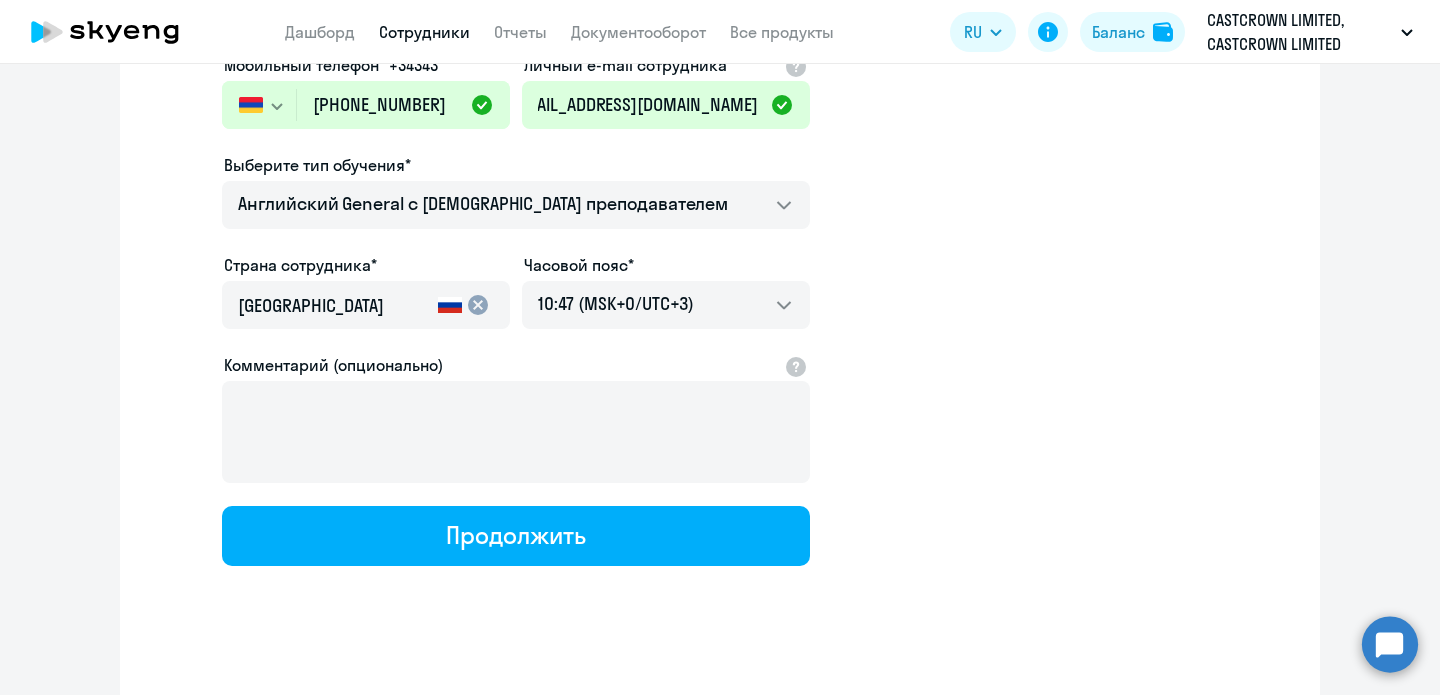 click on "[GEOGRAPHIC_DATA]" at bounding box center (334, 306) 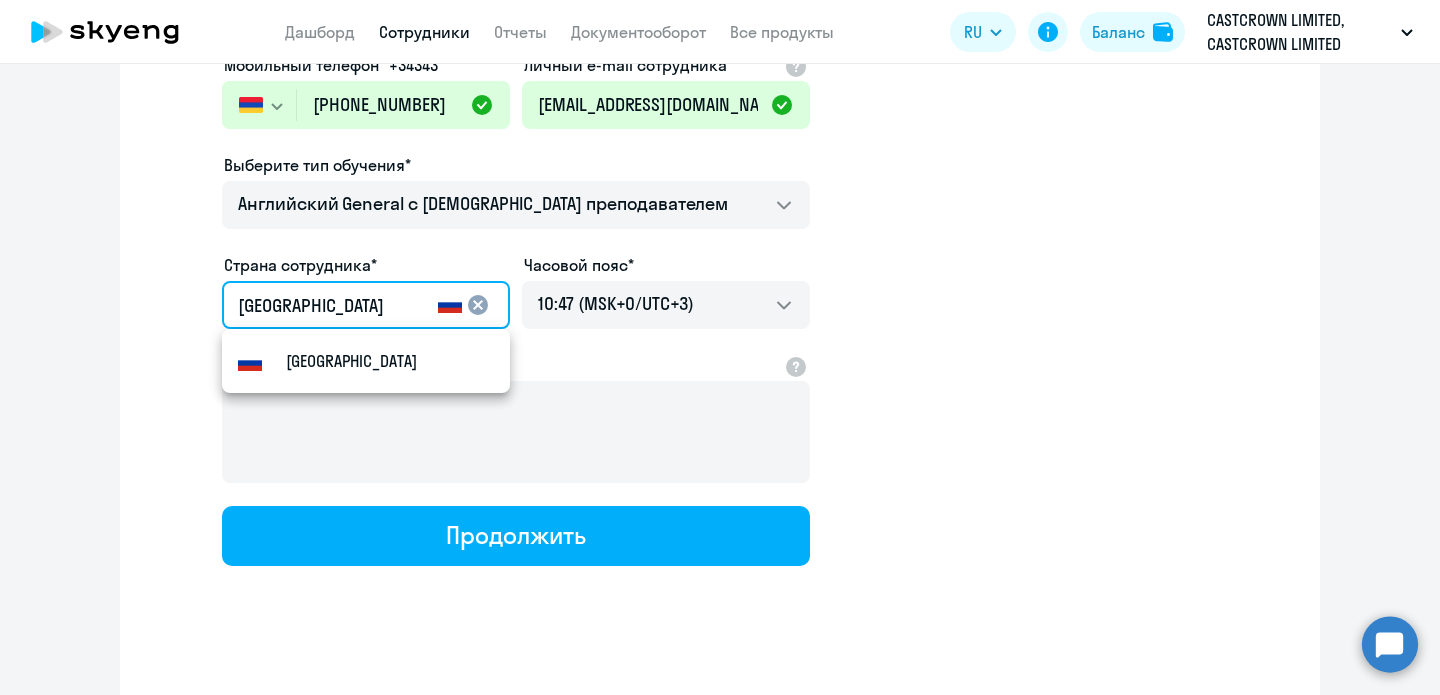 drag, startPoint x: 419, startPoint y: 303, endPoint x: 146, endPoint y: 301, distance: 273.00732 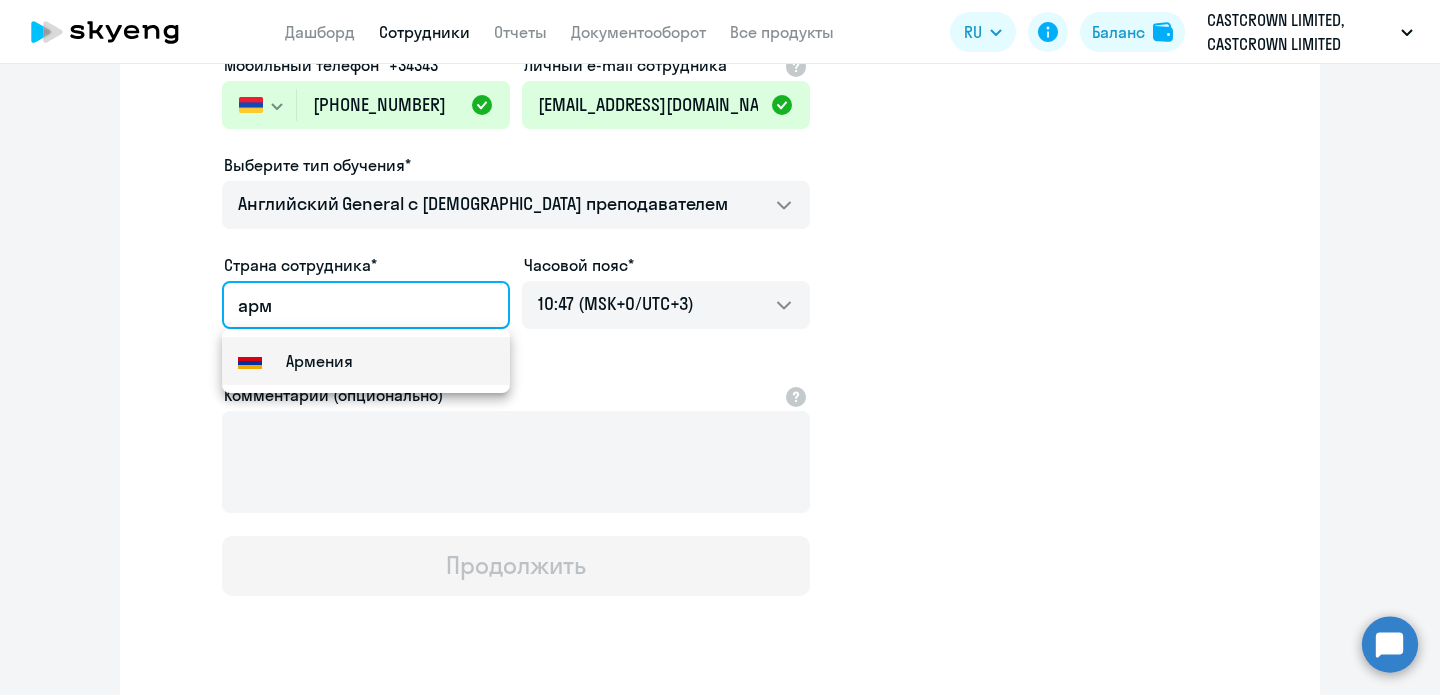 click on "Армения" at bounding box center [366, 361] 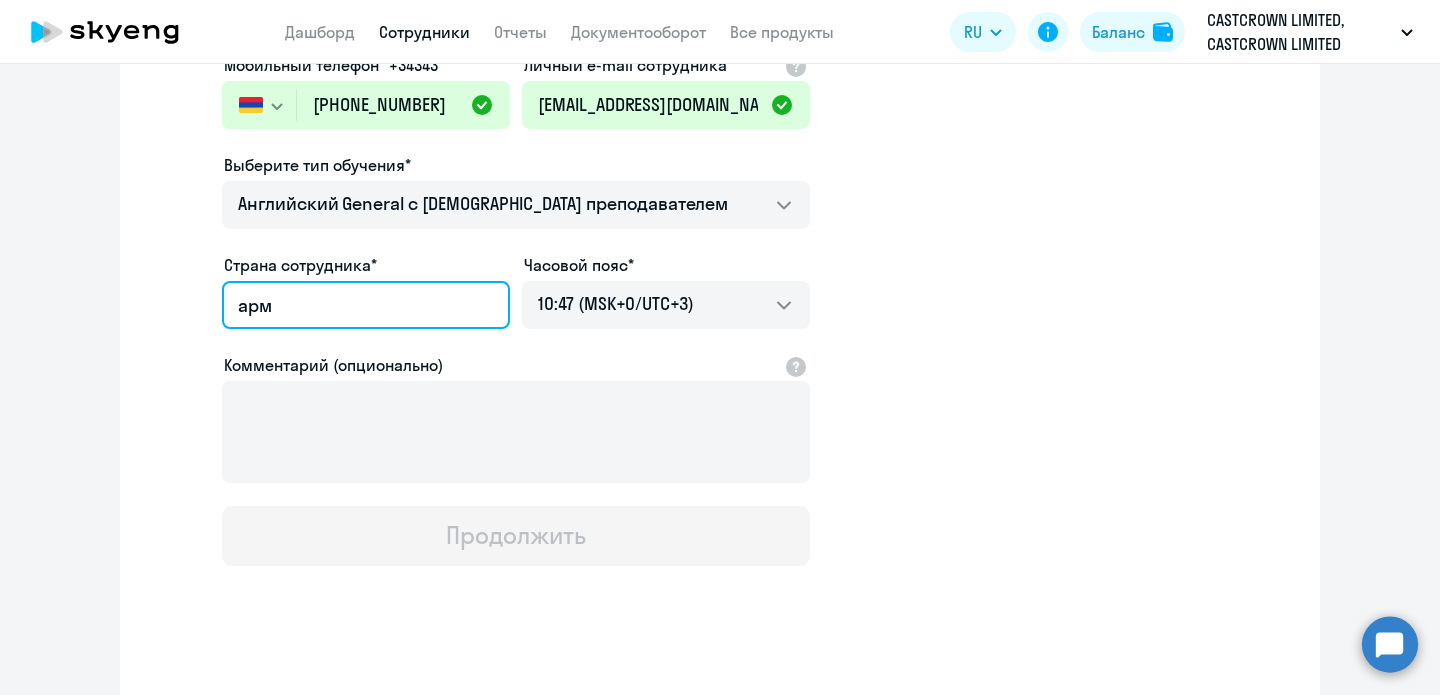 type on "Армения" 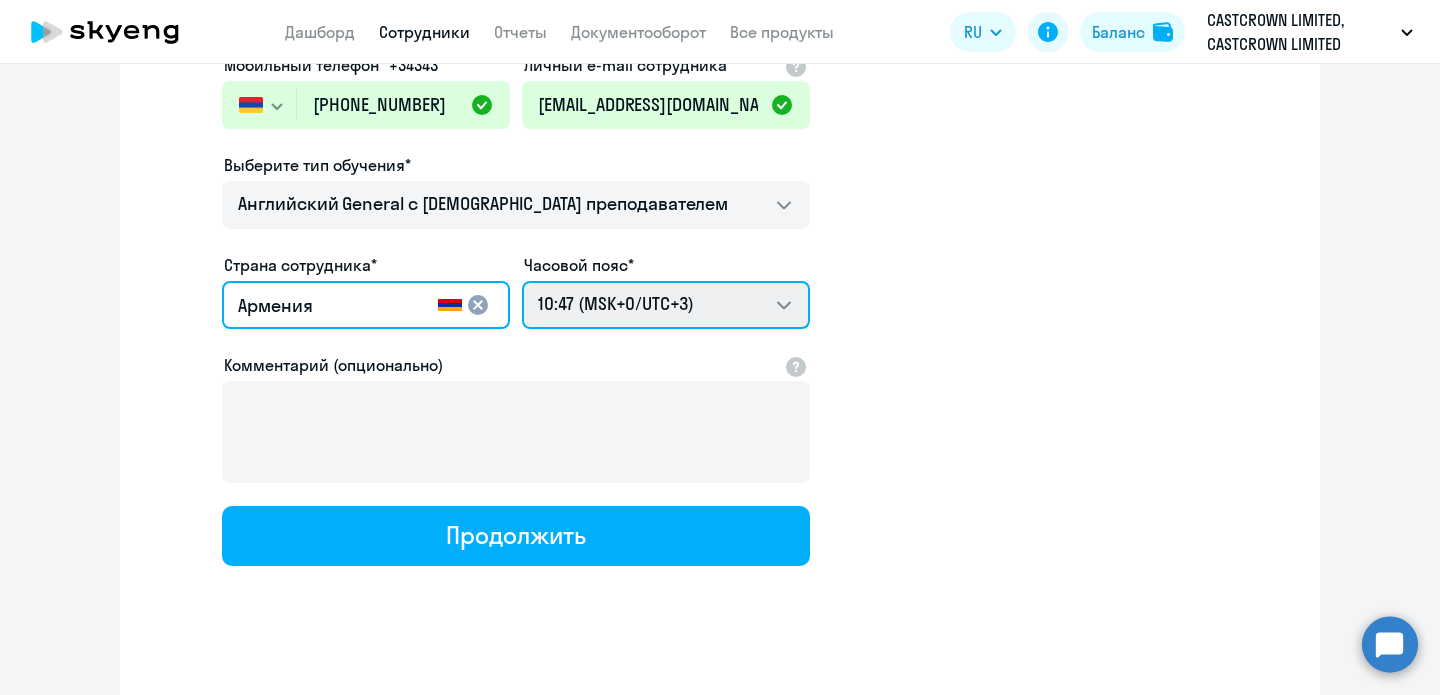 click on "20:47 (MSK-14/UTC-11)   21:47 (MSK-13/UTC-10)   22:47 (MSK-12/UTC-9)   23:47 (MSK-11/UTC-8)   00:47 (MSK-10/UTC-7)   01:47 (MSK-9/UTC-6)   02:47 (MSK-8/UTC-5)   03:47 (MSK-7/UTC-4)   04:47 (MSK-6/UTC-3)   05:47 (MSK-5/UTC-2)   06:47 (MSK-4/UTC-1)   07:47 (MSK-3/UTC+0)   08:47 (MSK-2/UTC+1)   09:47 (MSK-1/UTC+2)   10:47 (MSK+0/UTC+3)   11:47 (MSK+1/UTC+4)   12:47 (MSK+2/UTC+5)   13:47 (MSK+3/UTC+6)   14:47 (MSK+4/UTC+7)   15:47 (MSK+5/UTC+8)   16:47 (MSK+6/UTC+9)   17:47 (MSK+7/UTC+10)   18:47 (MSK+8/UTC+11)   19:47 (MSK+9/UTC+12)   20:47 (MSK+10/UTC+13)   21:47 (MSK+11/UTC+14)" at bounding box center (666, 305) 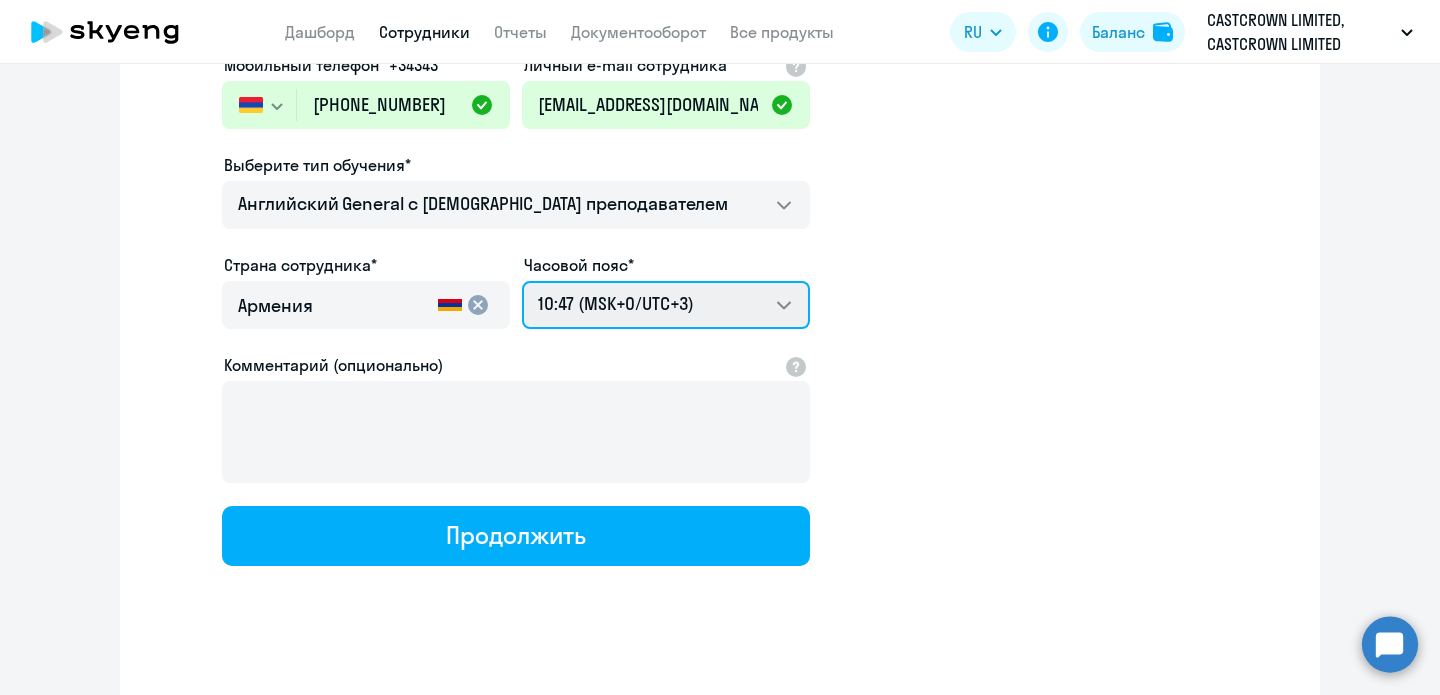 select on "4" 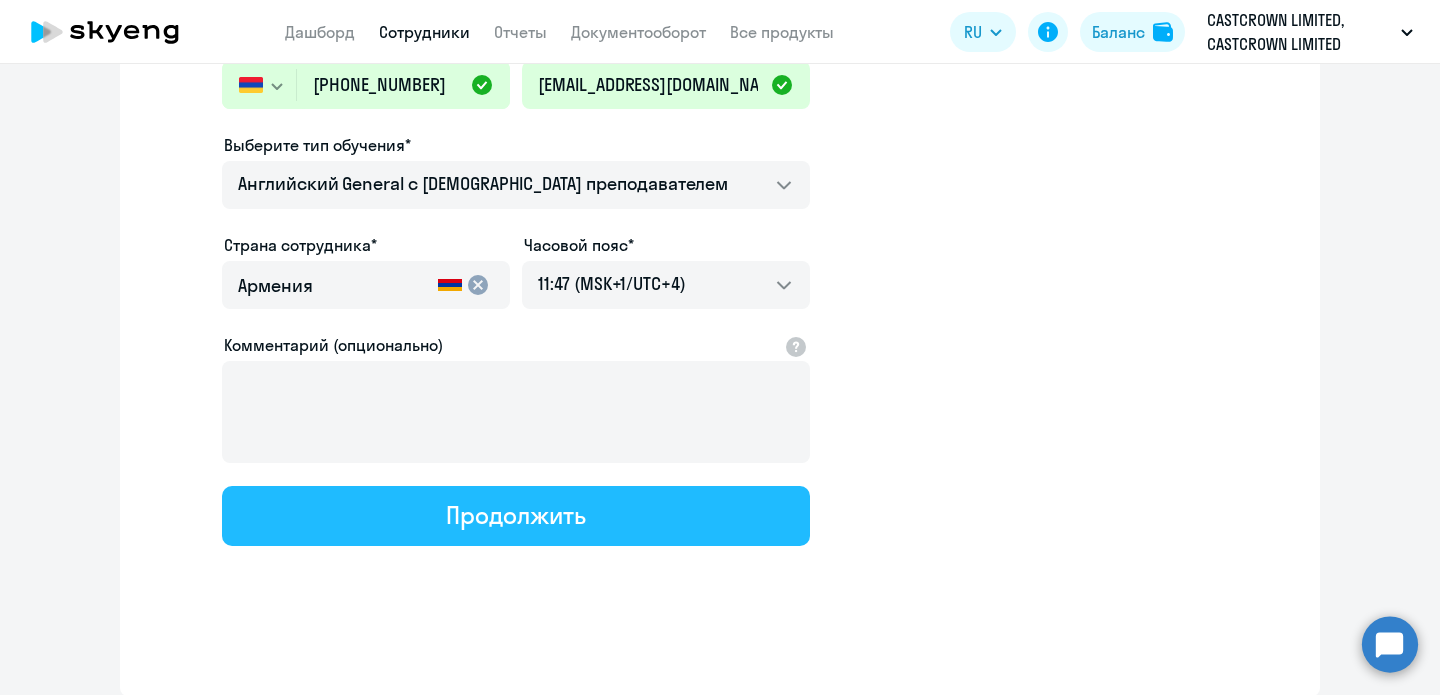 click on "Продолжить" 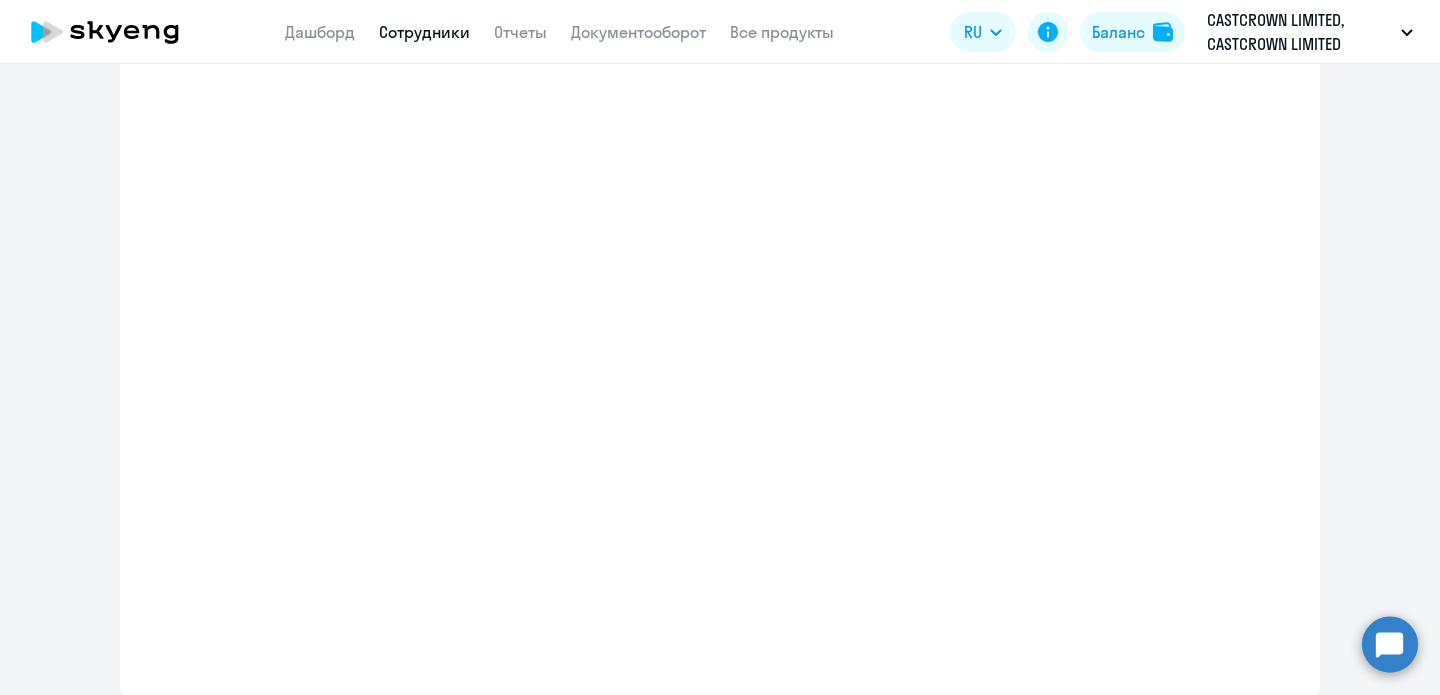 select on "english_adult_not_native_speaker" 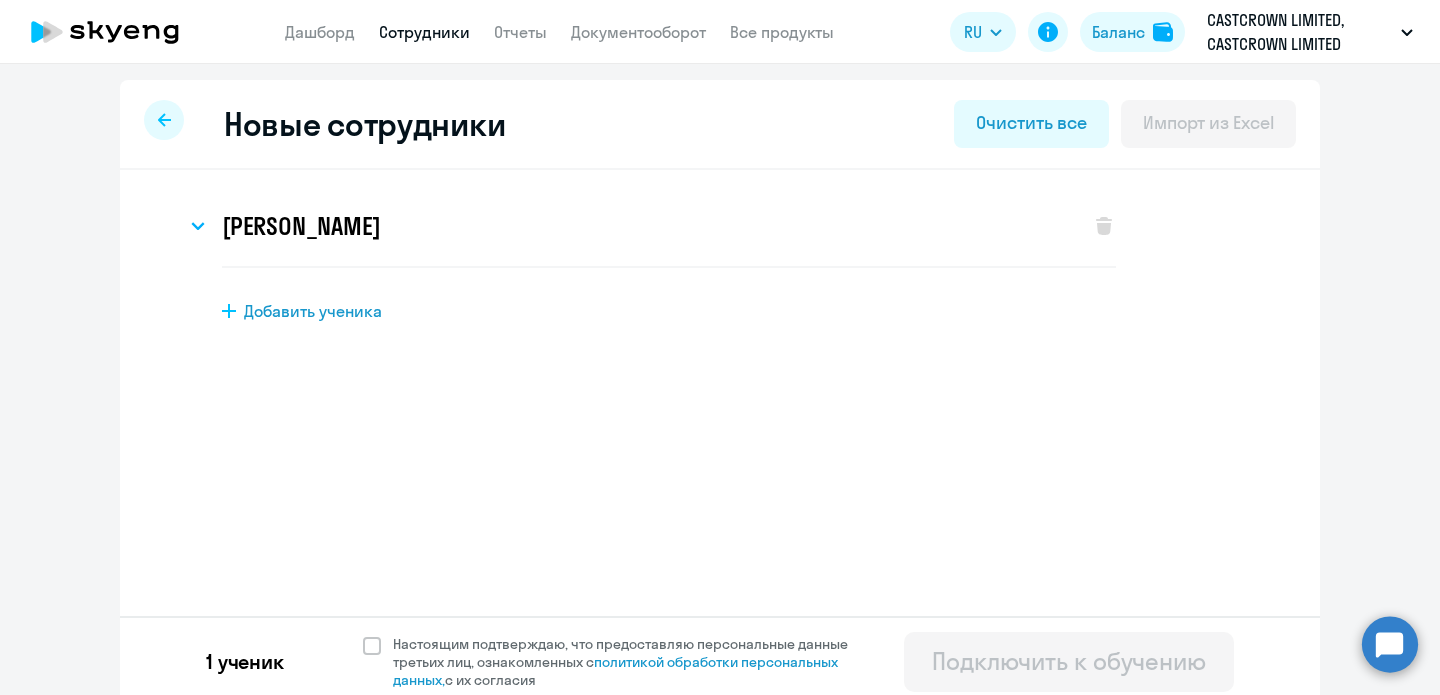scroll, scrollTop: 10, scrollLeft: 0, axis: vertical 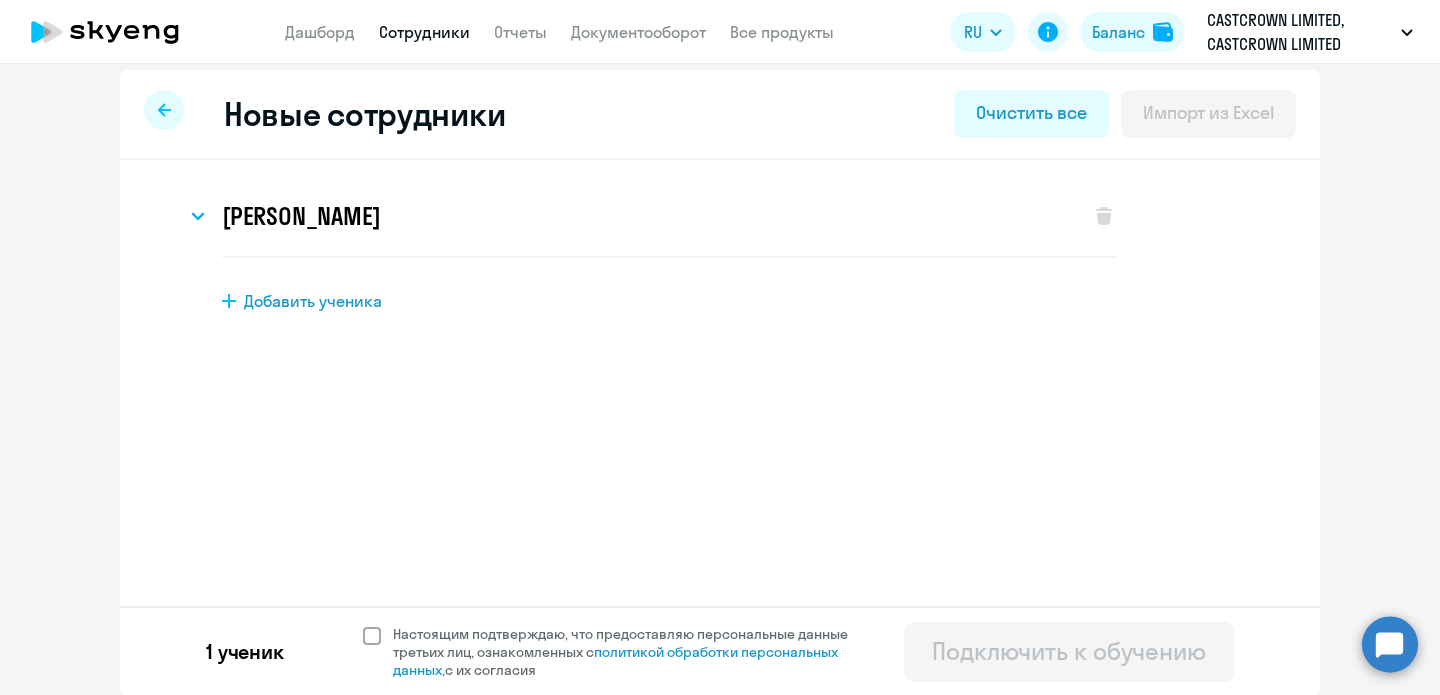 click 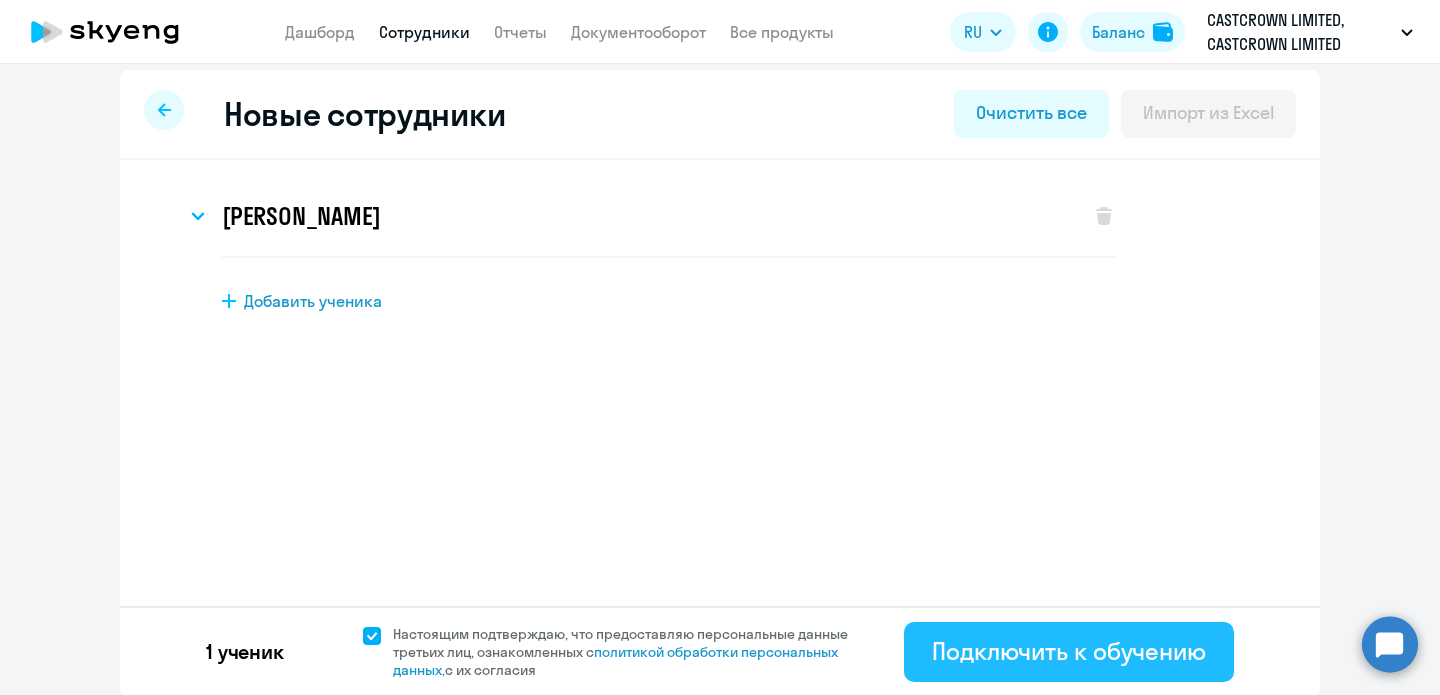 click on "Подключить к обучению" 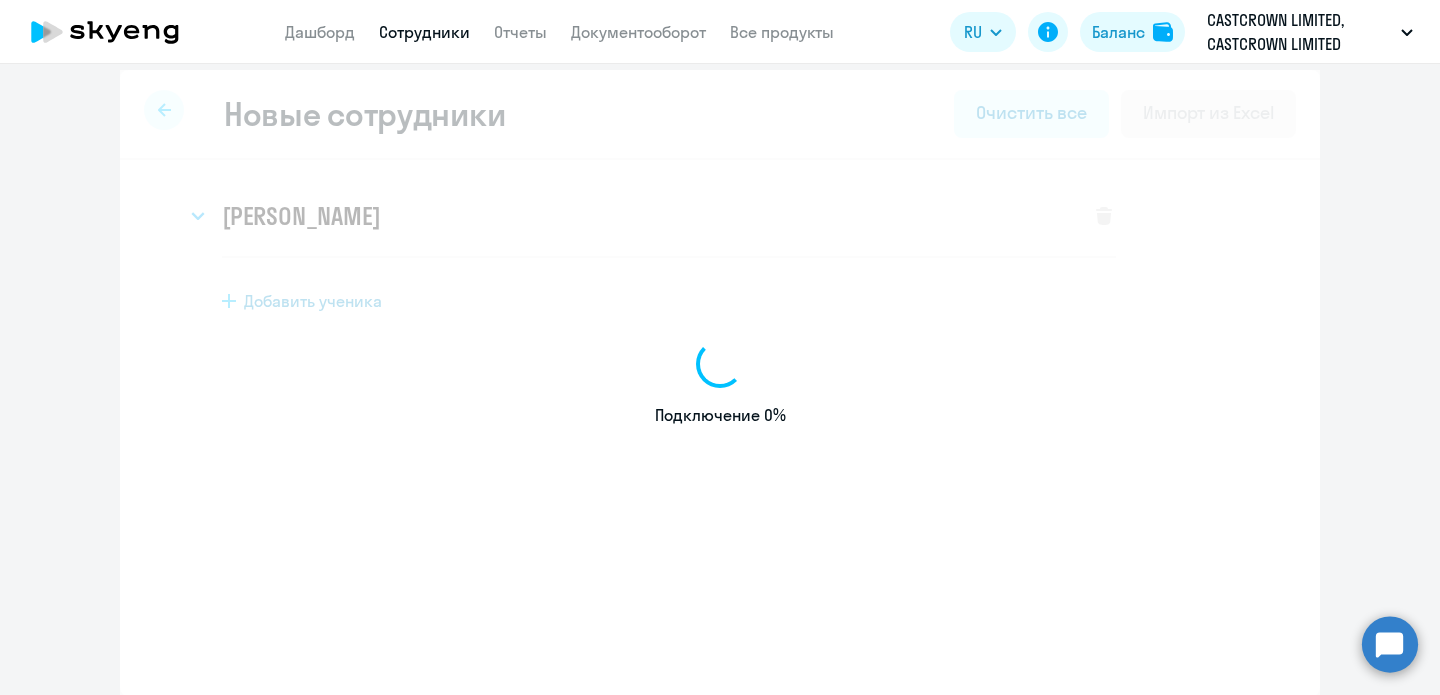 select on "english_adult_not_native_speaker" 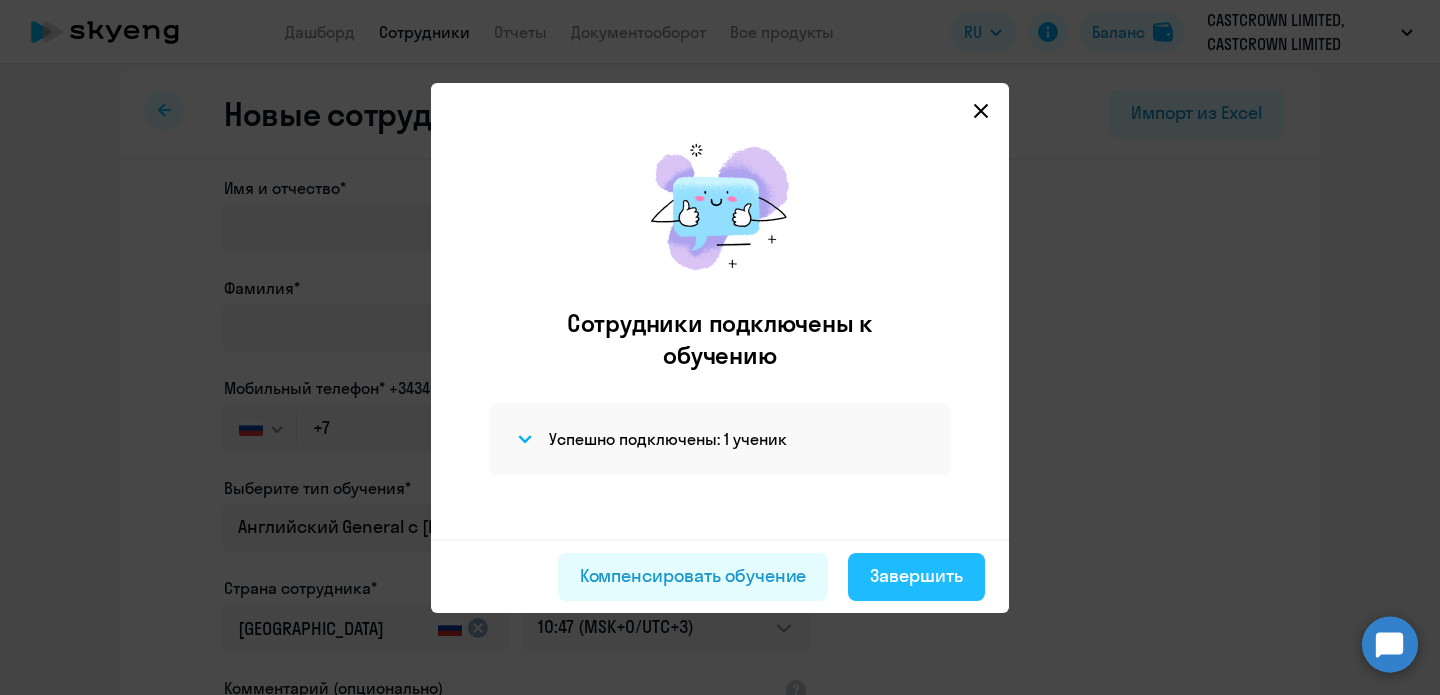 click on "Завершить" at bounding box center (916, 576) 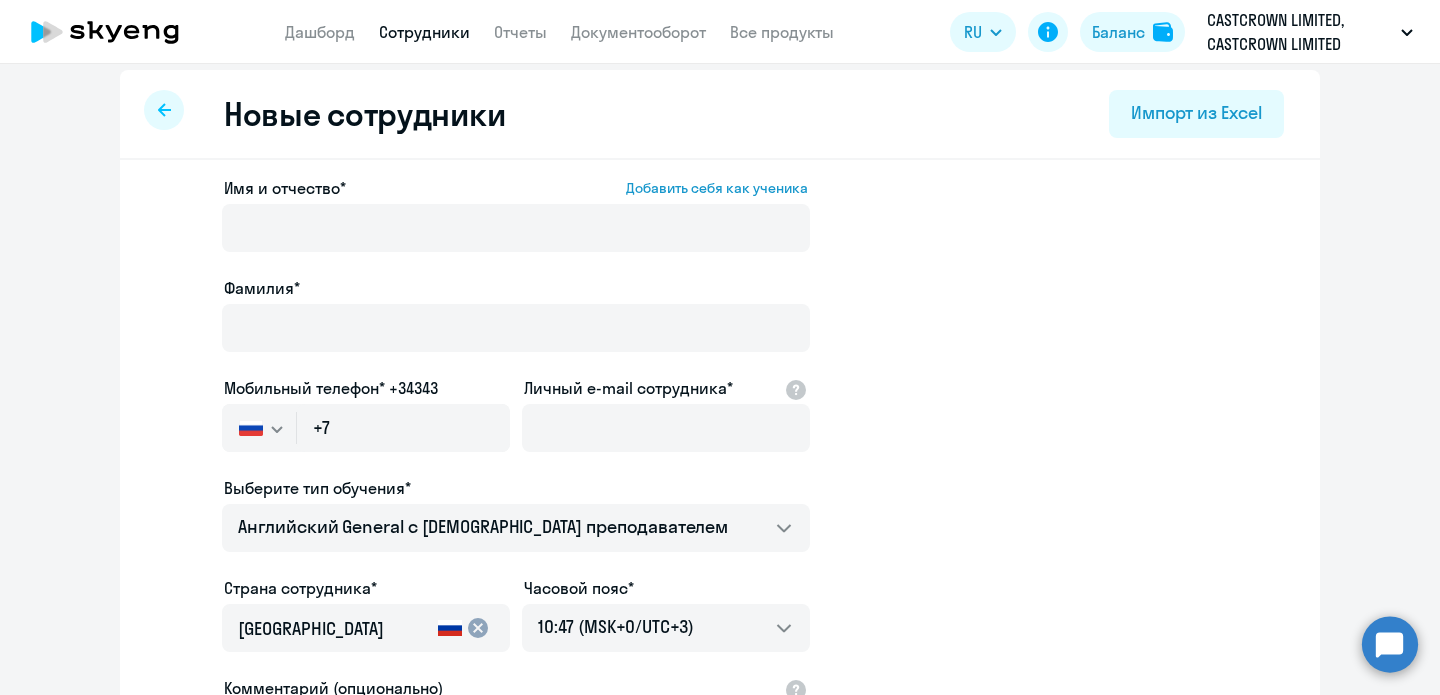 scroll, scrollTop: 0, scrollLeft: 0, axis: both 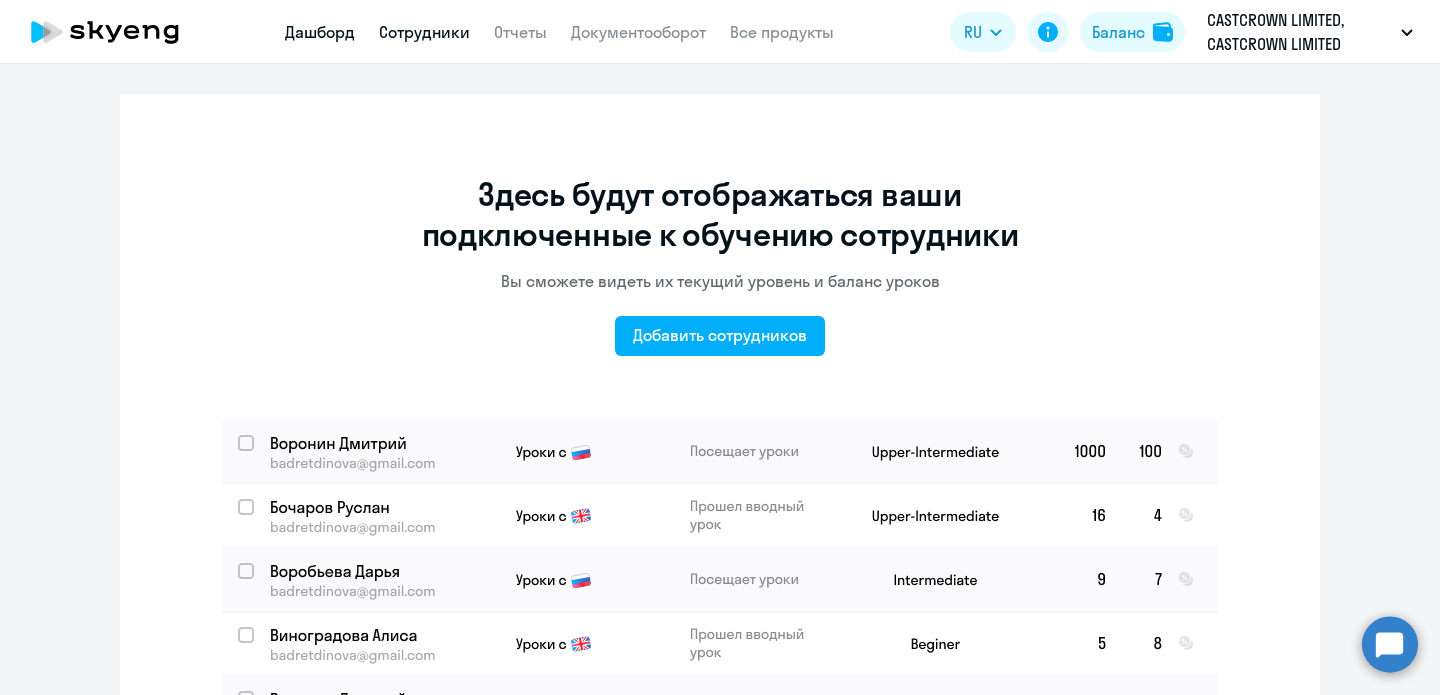 click on "Дашборд" at bounding box center (320, 32) 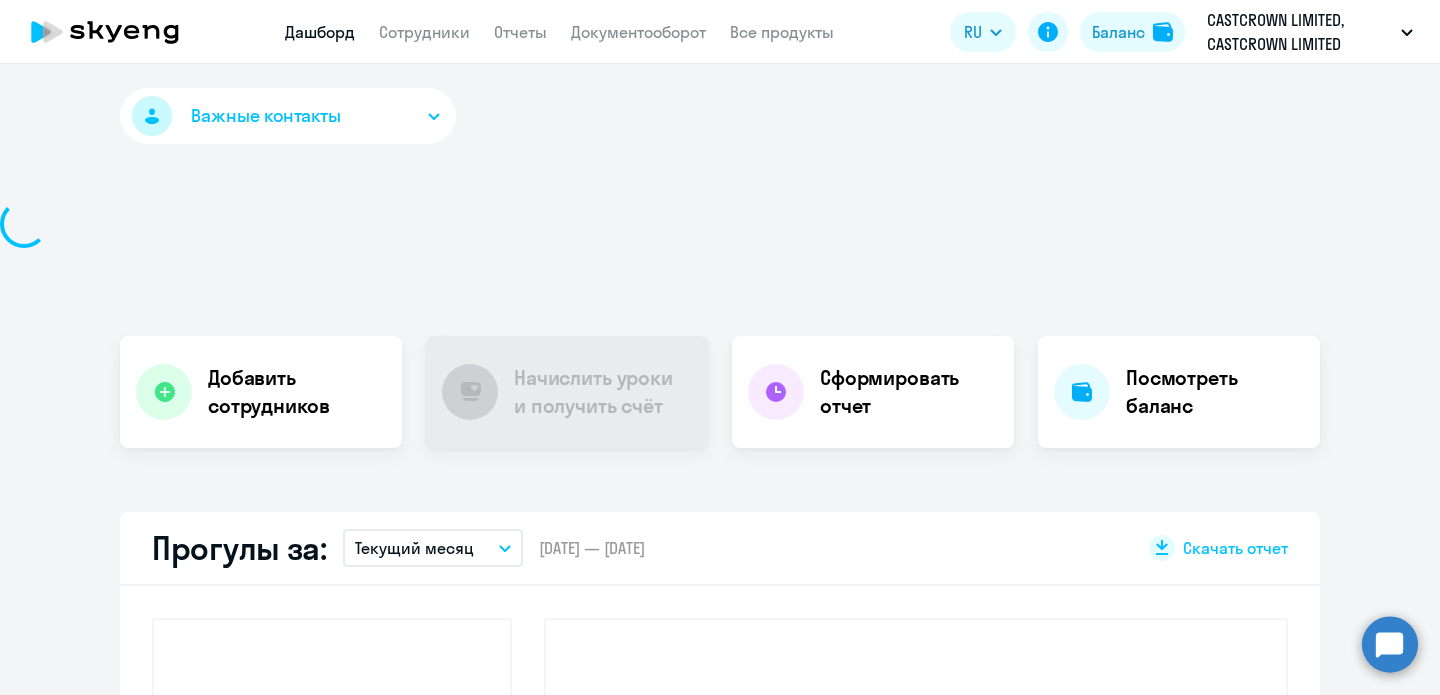 select on "30" 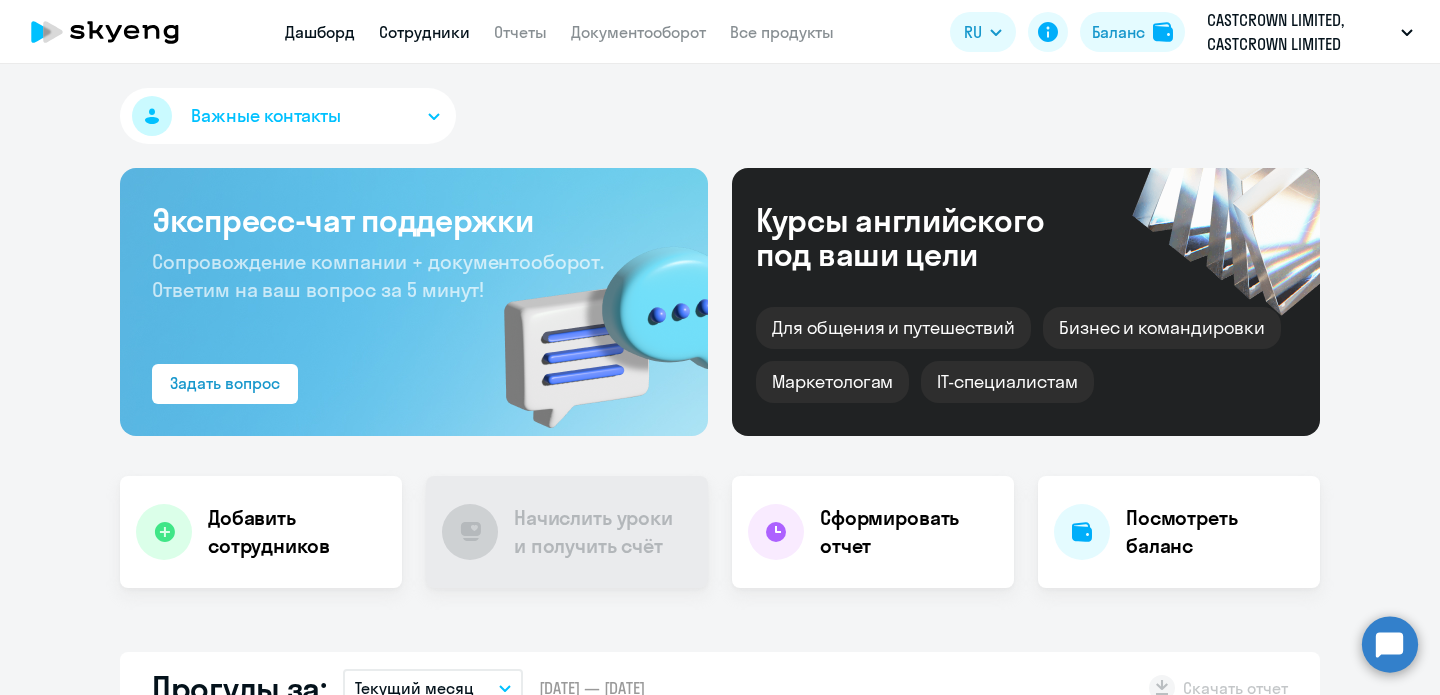click on "Сотрудники" at bounding box center (424, 32) 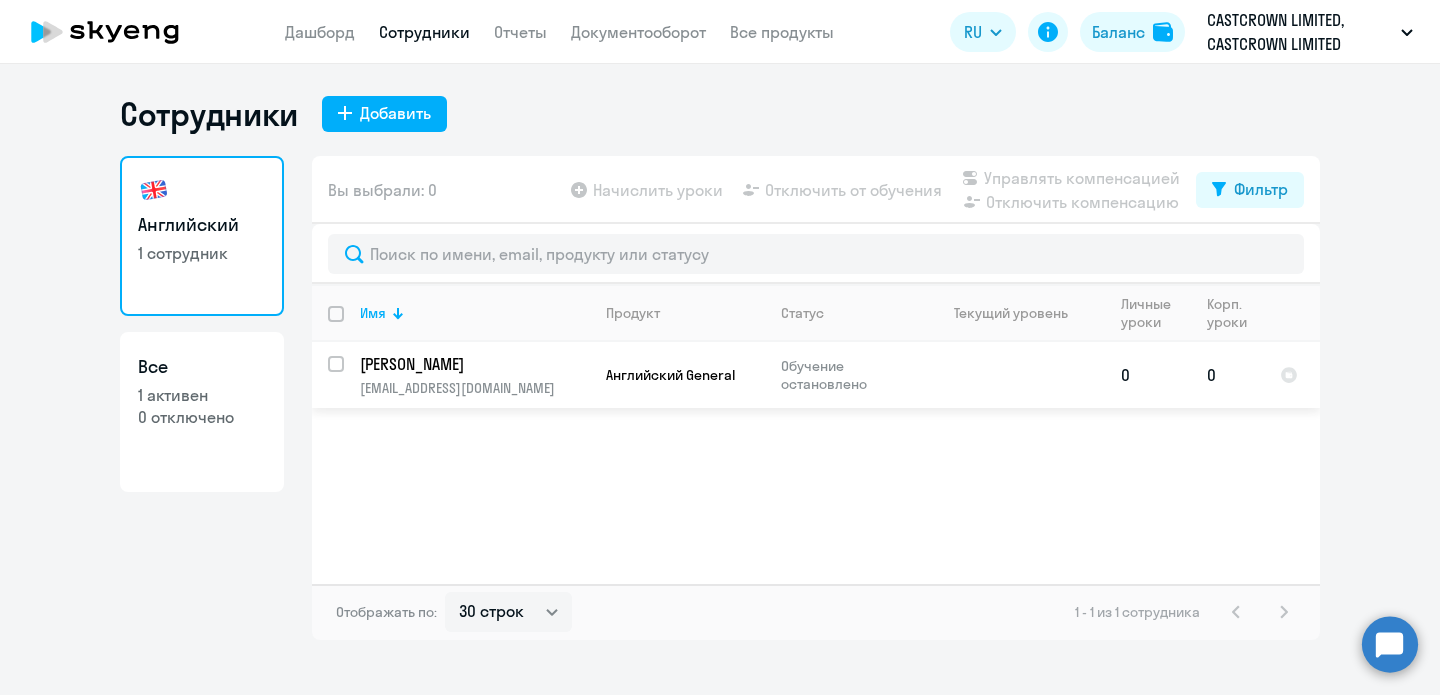 click on "[EMAIL_ADDRESS][DOMAIN_NAME]" 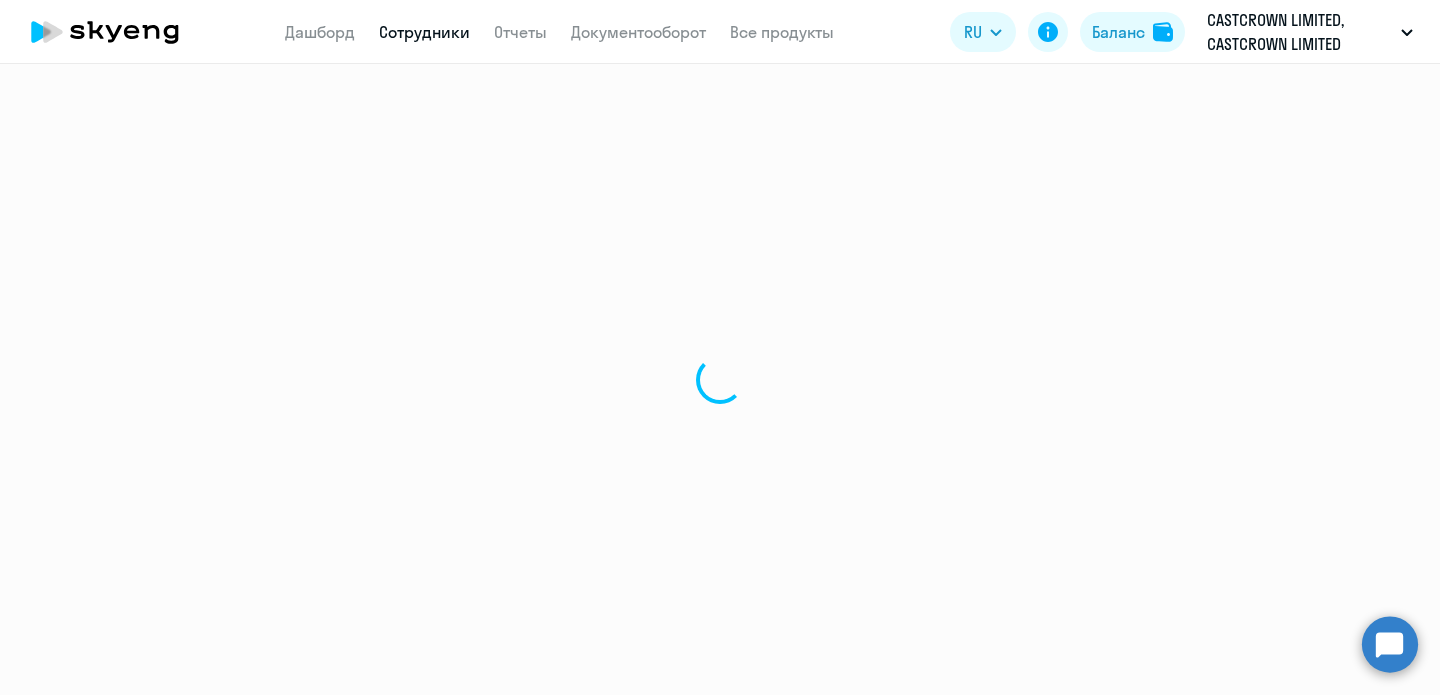 select on "english" 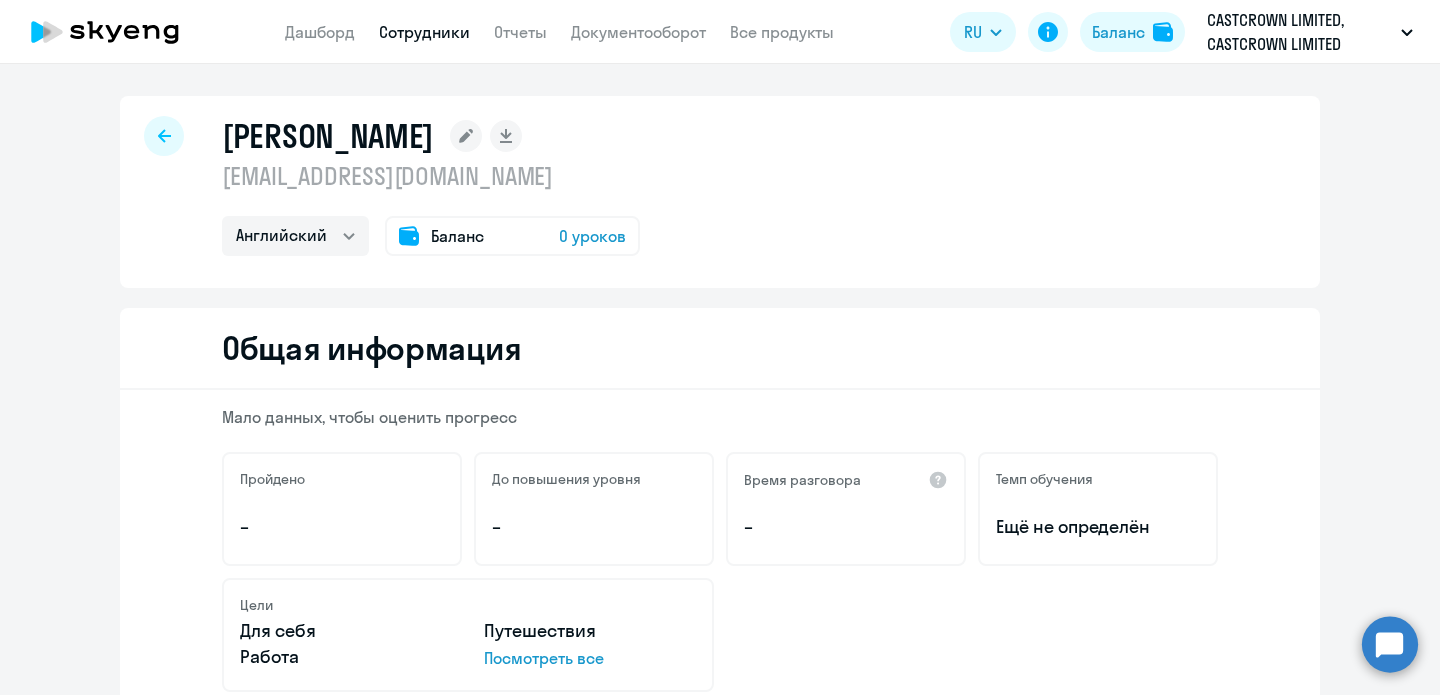 click 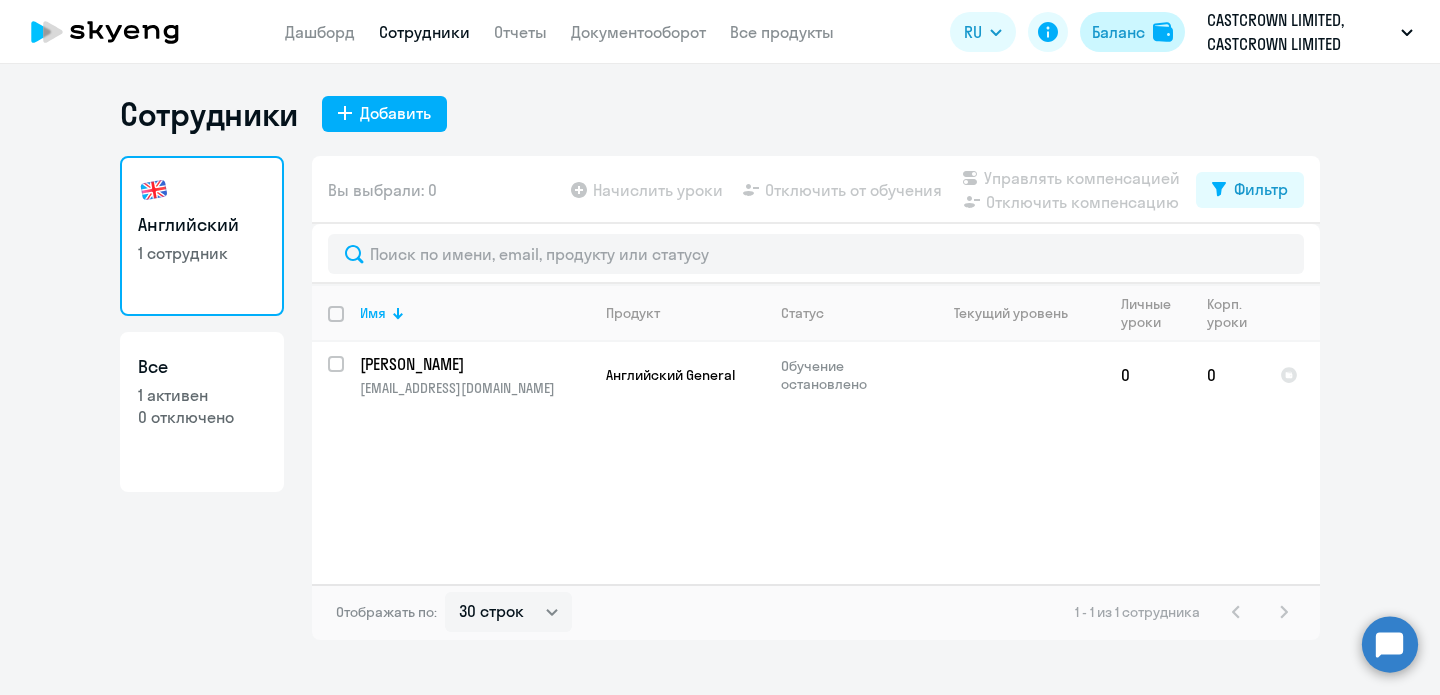 click on "Баланс" 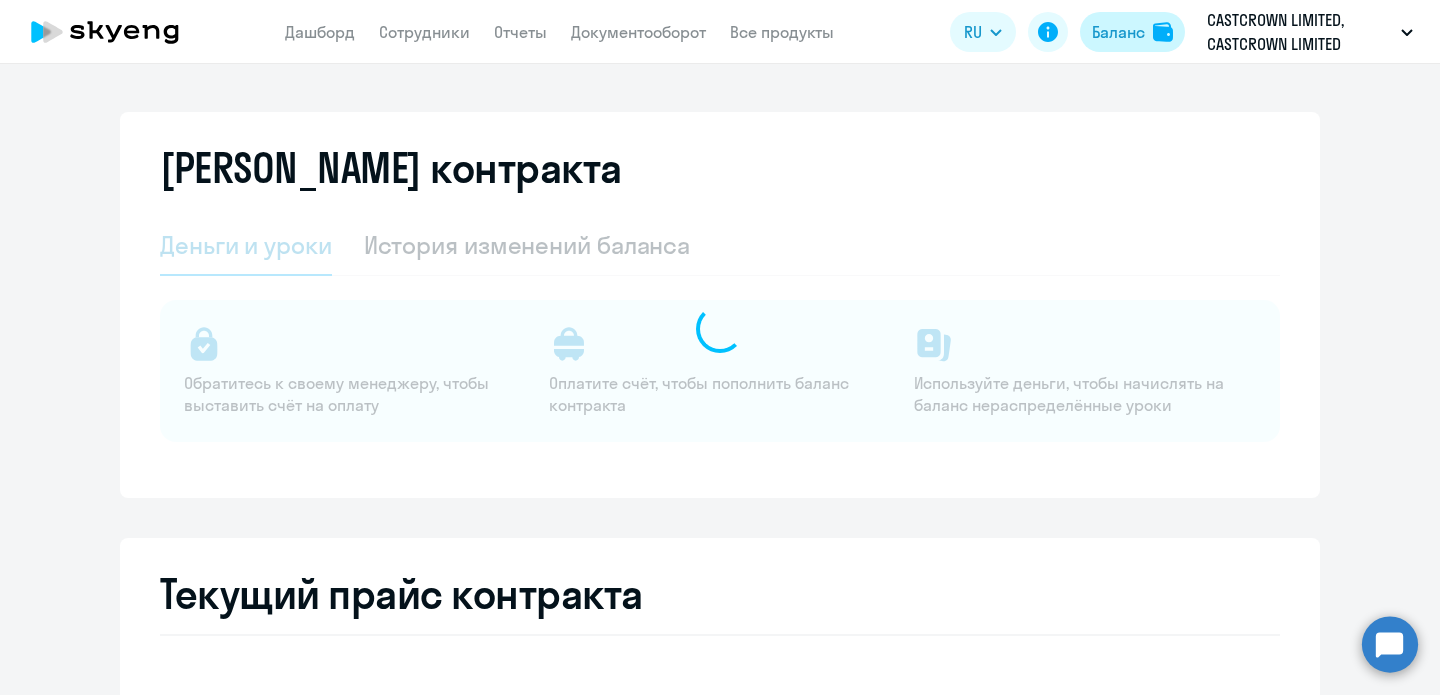 select on "english_adult_not_native_speaker" 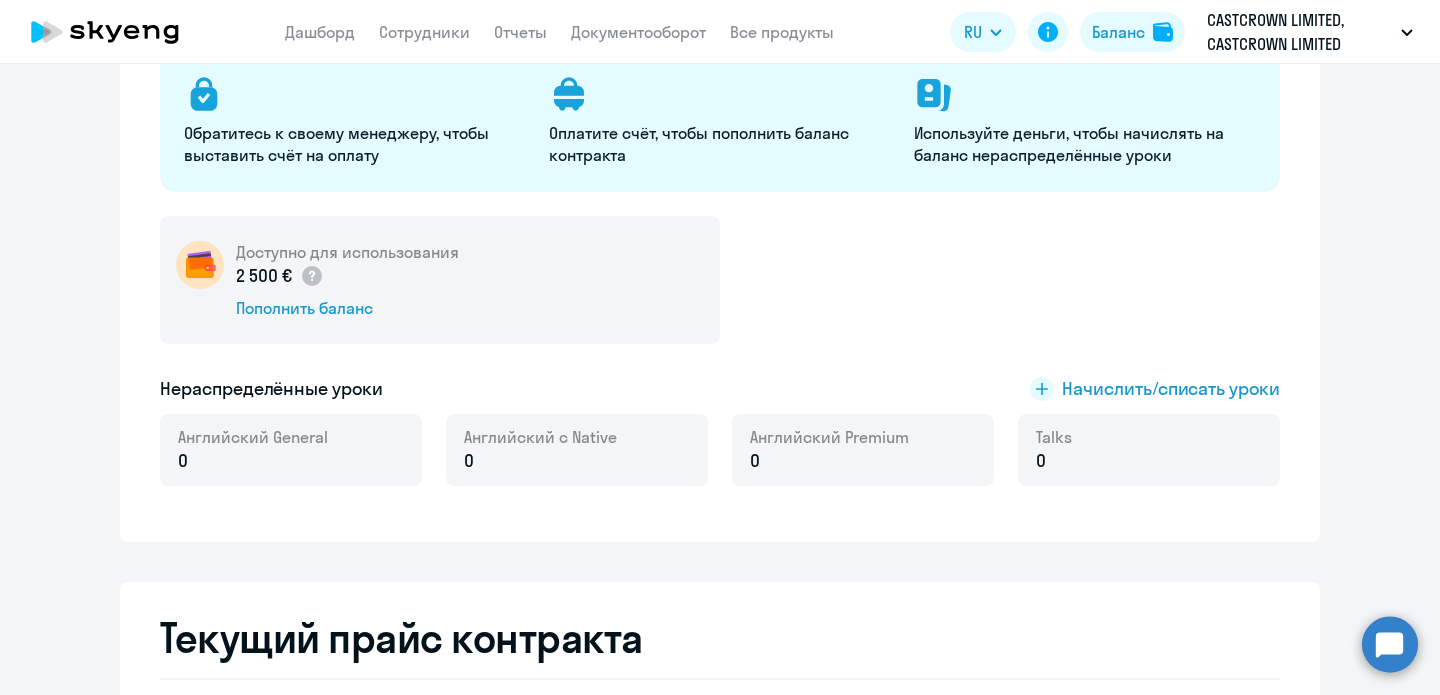 scroll, scrollTop: 280, scrollLeft: 0, axis: vertical 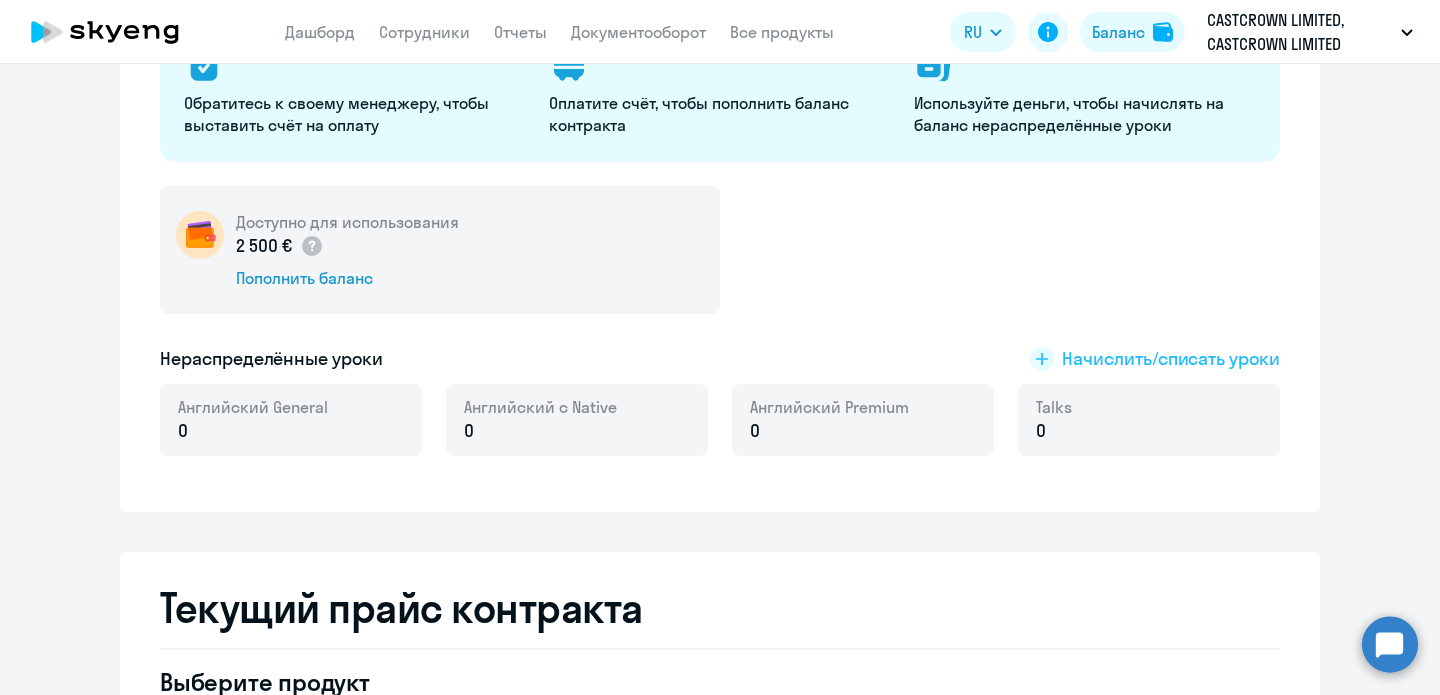 click on "Начислить/списать уроки" 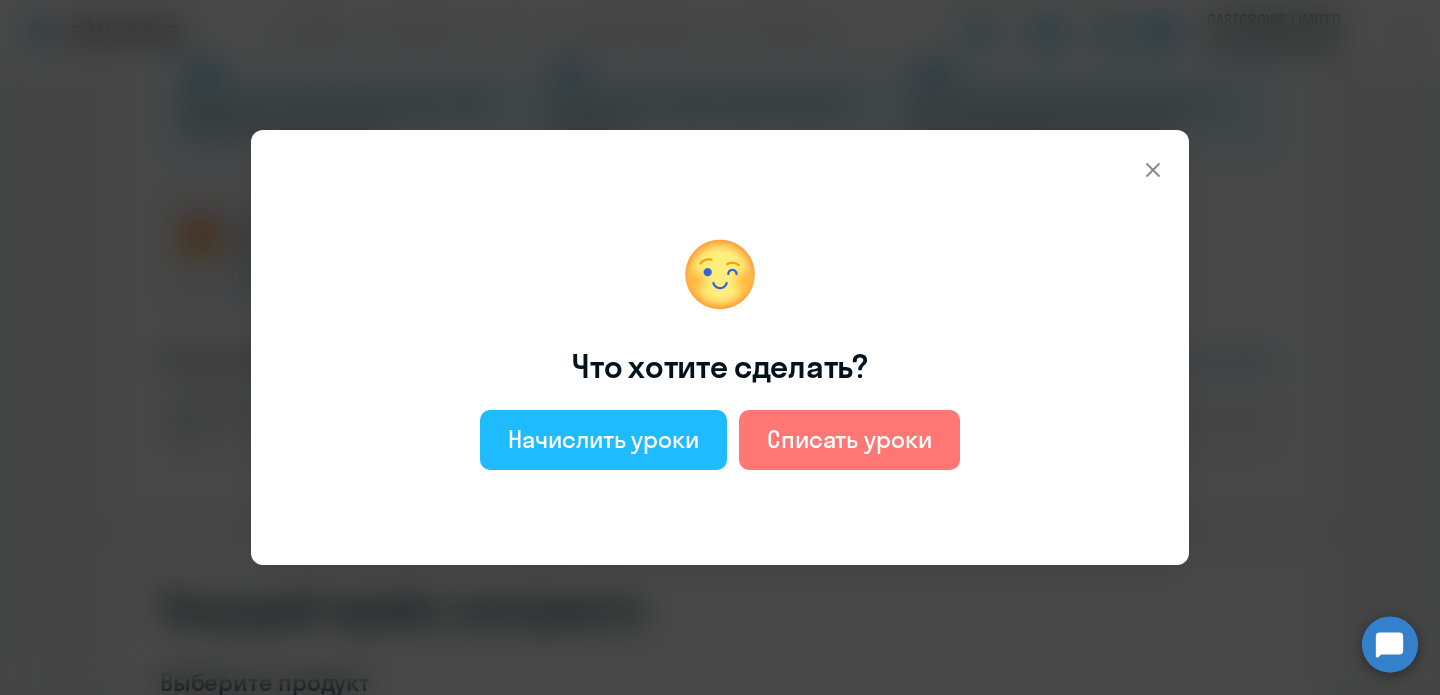 click on "Начислить уроки" at bounding box center [603, 439] 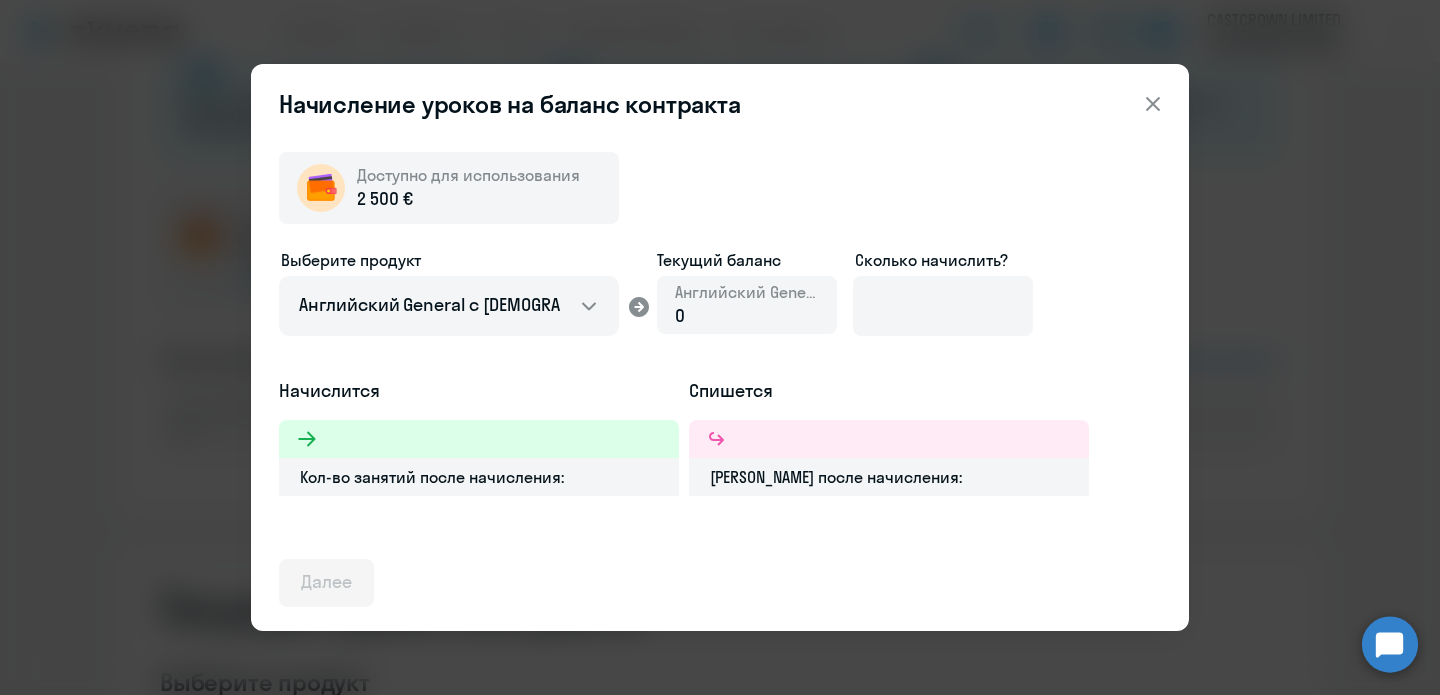 click on "Доступно для использования  2 500 €  Выберите продукт  Английский General с русскоговорящим преподавателем   Английский General с [DEMOGRAPHIC_DATA] преподавателем   Премиум английский с русскоговорящим преподавателем   Talks 15 минутные разговоры на английском
Текущий баланс  [DEMOGRAPHIC_DATA] General 0 Сколько начислить? Начислится
Кол-во занятий после начисления:  Спишется
Баланс после начисления:   Далее" at bounding box center [720, 371] 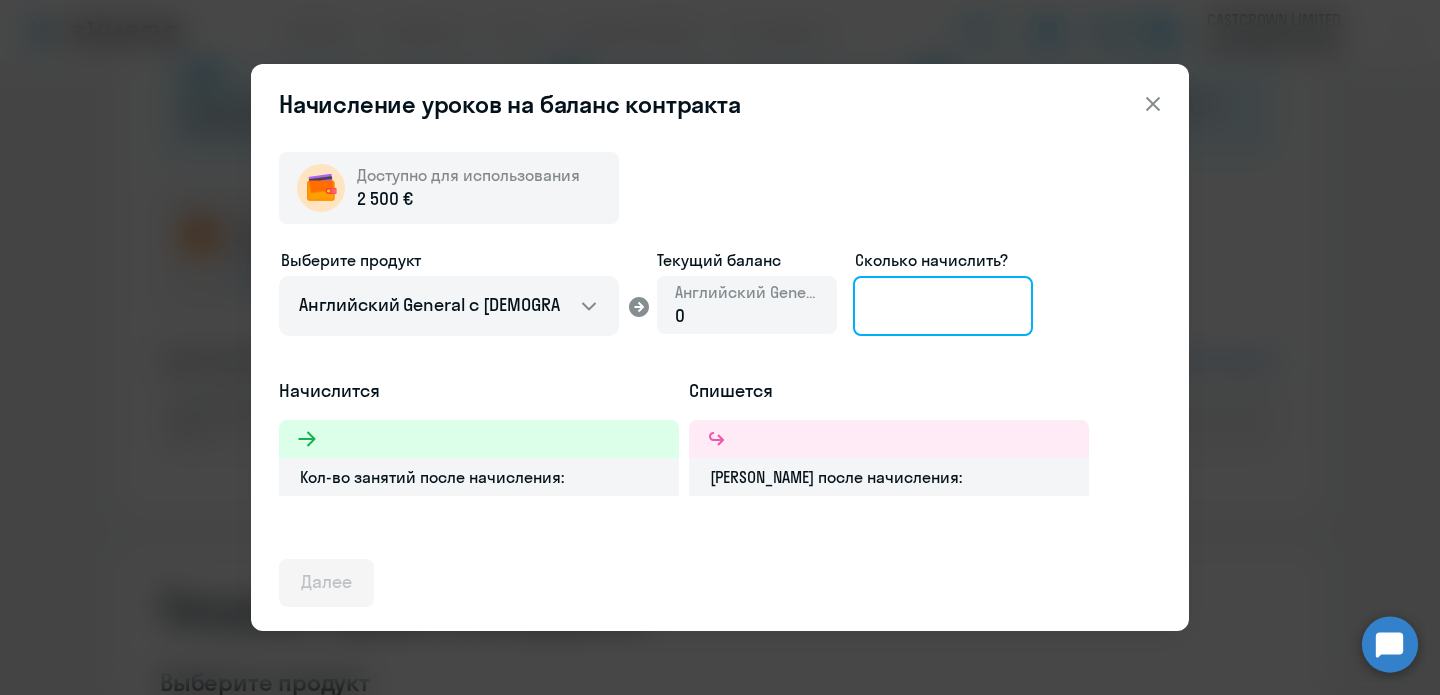 click 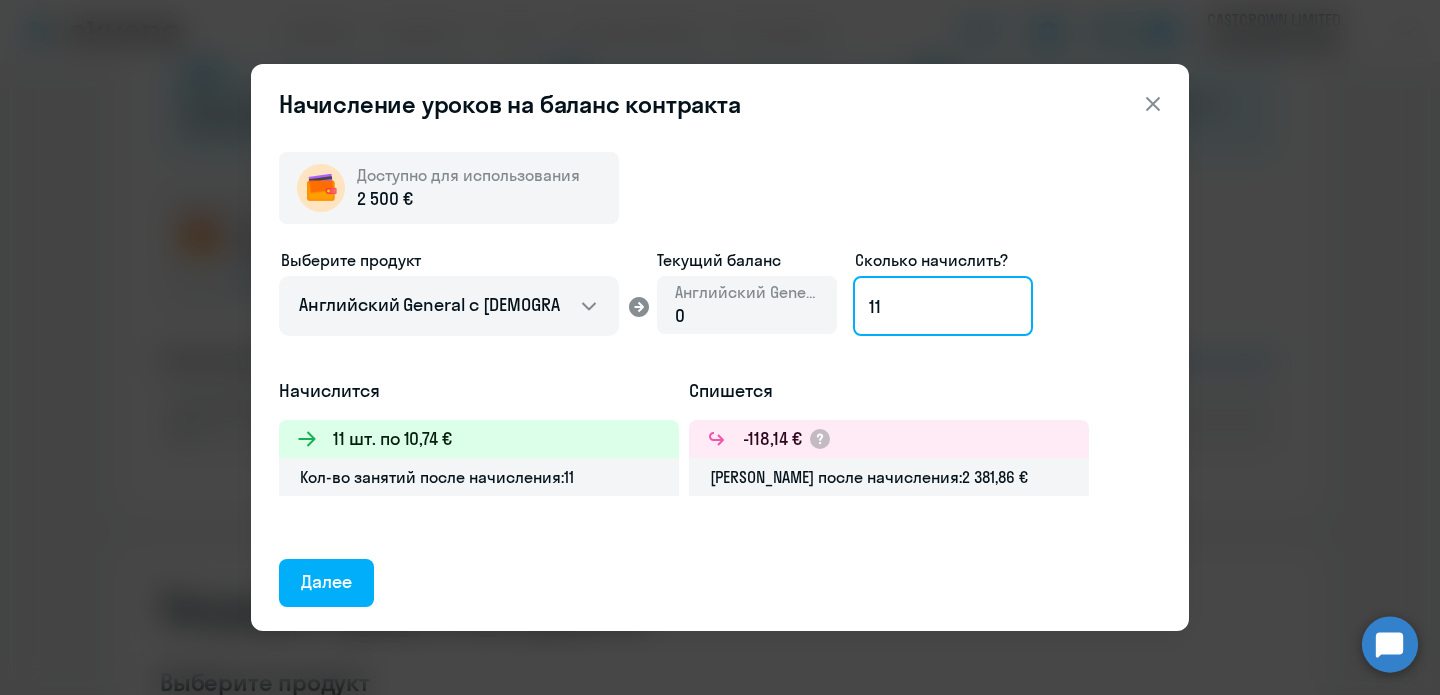 type on "1" 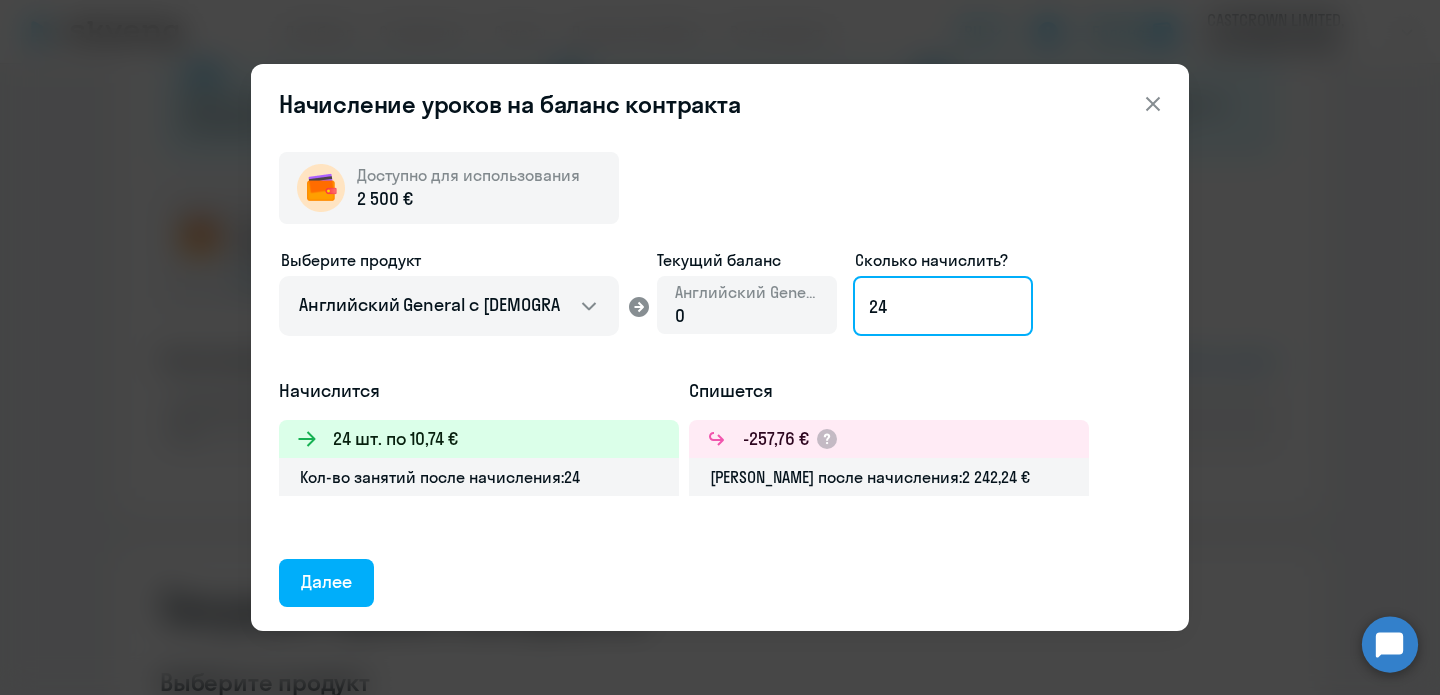 type on "2" 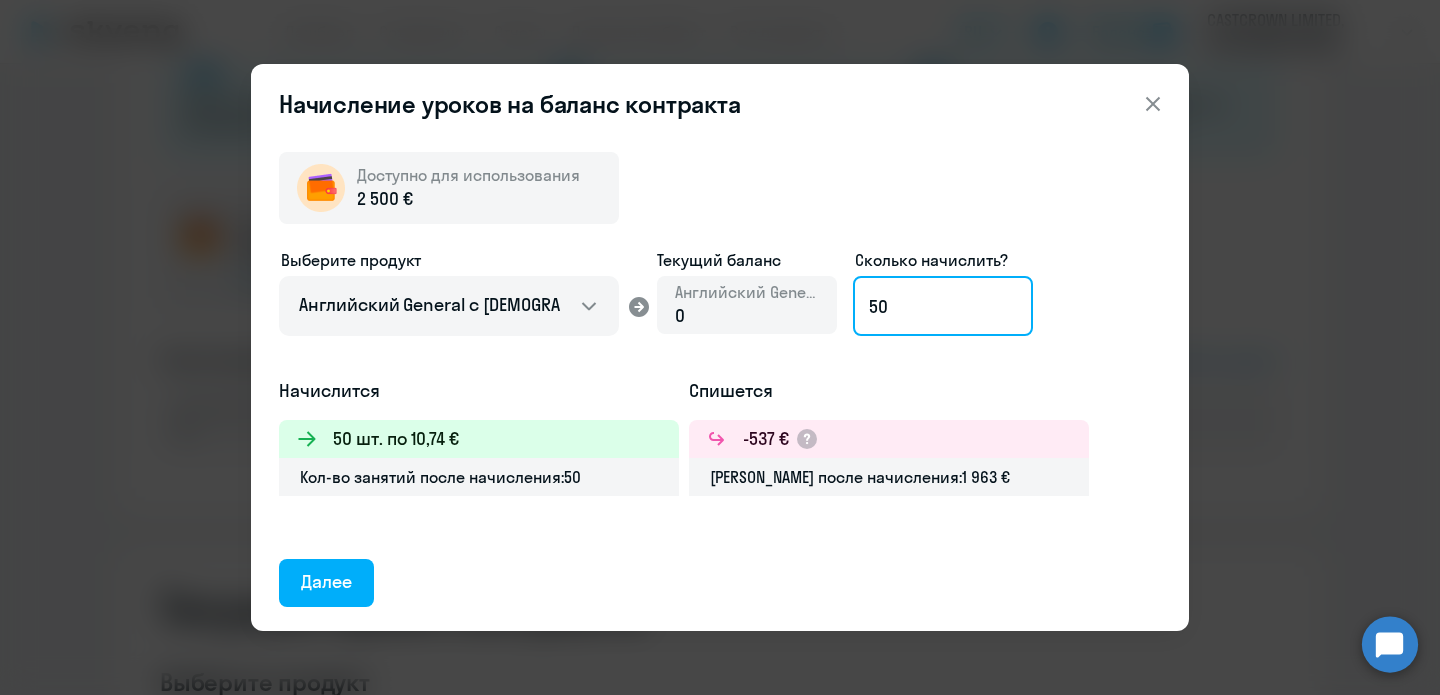 type on "5" 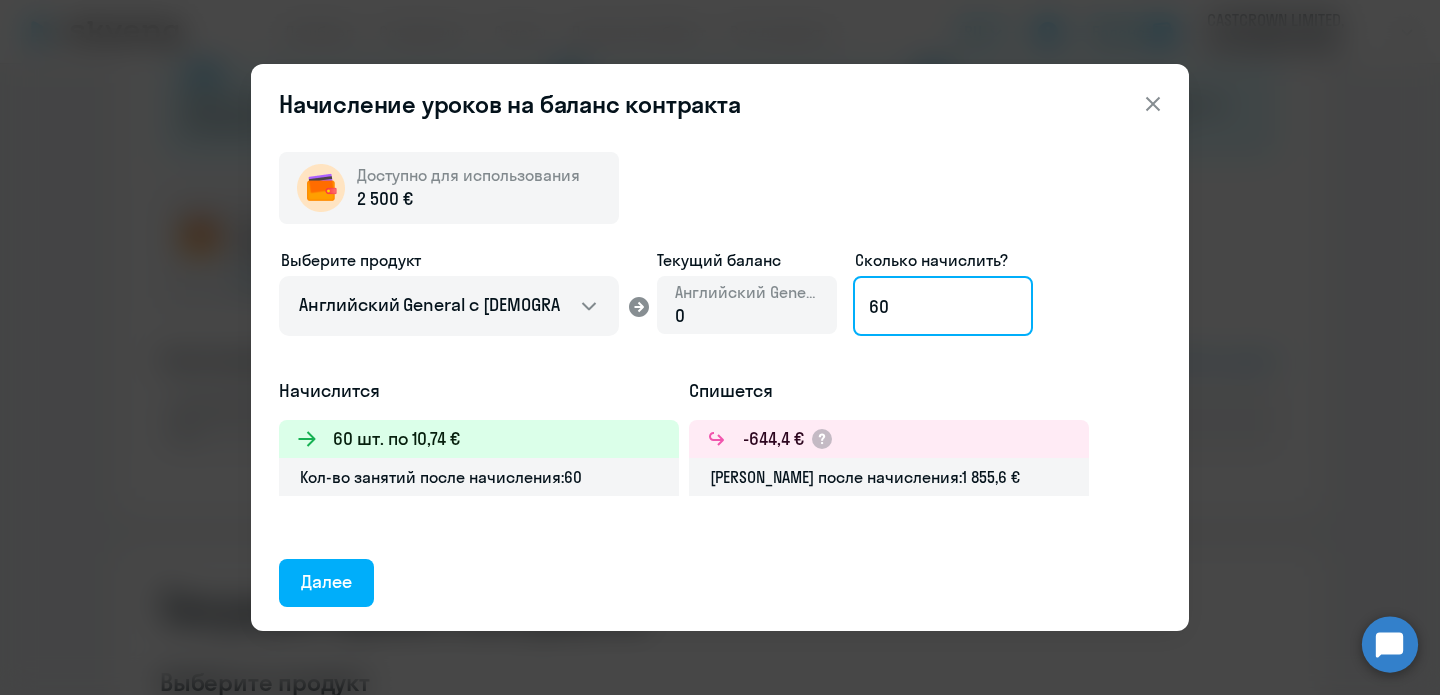 type on "6" 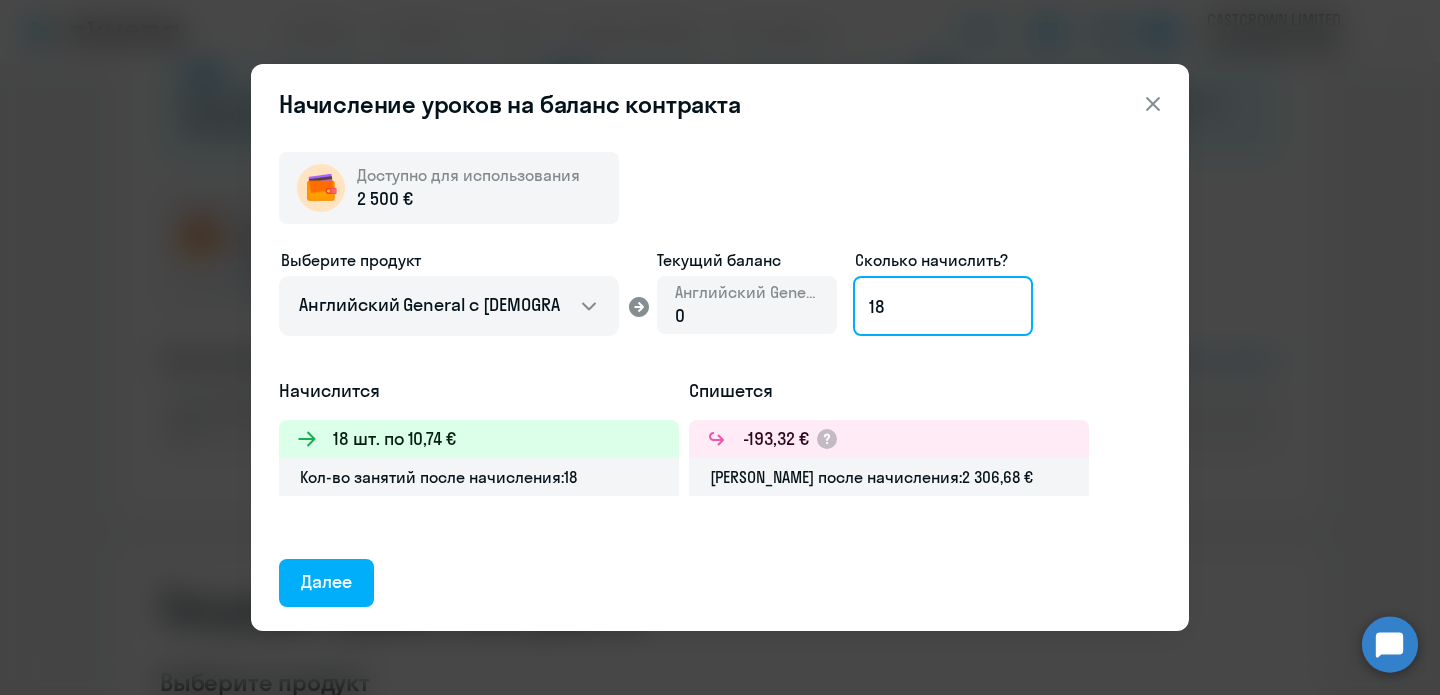 type on "1" 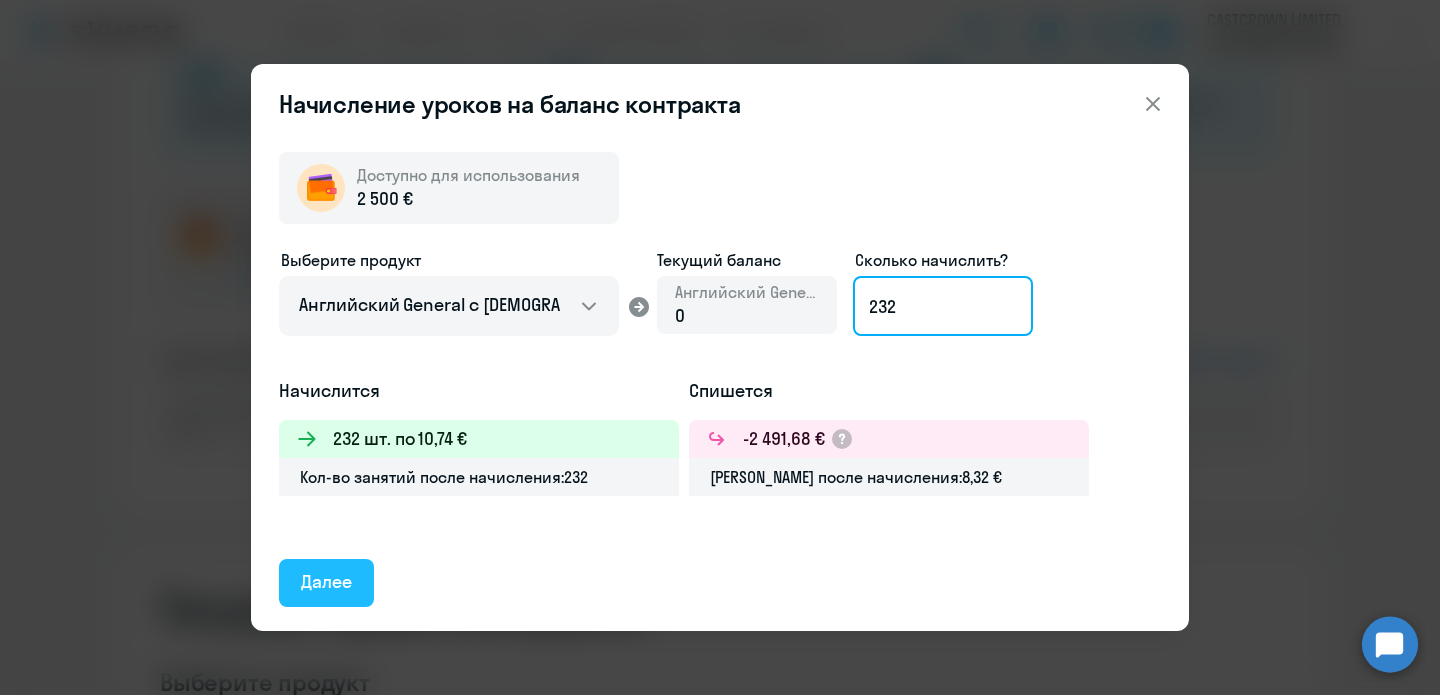 type on "232" 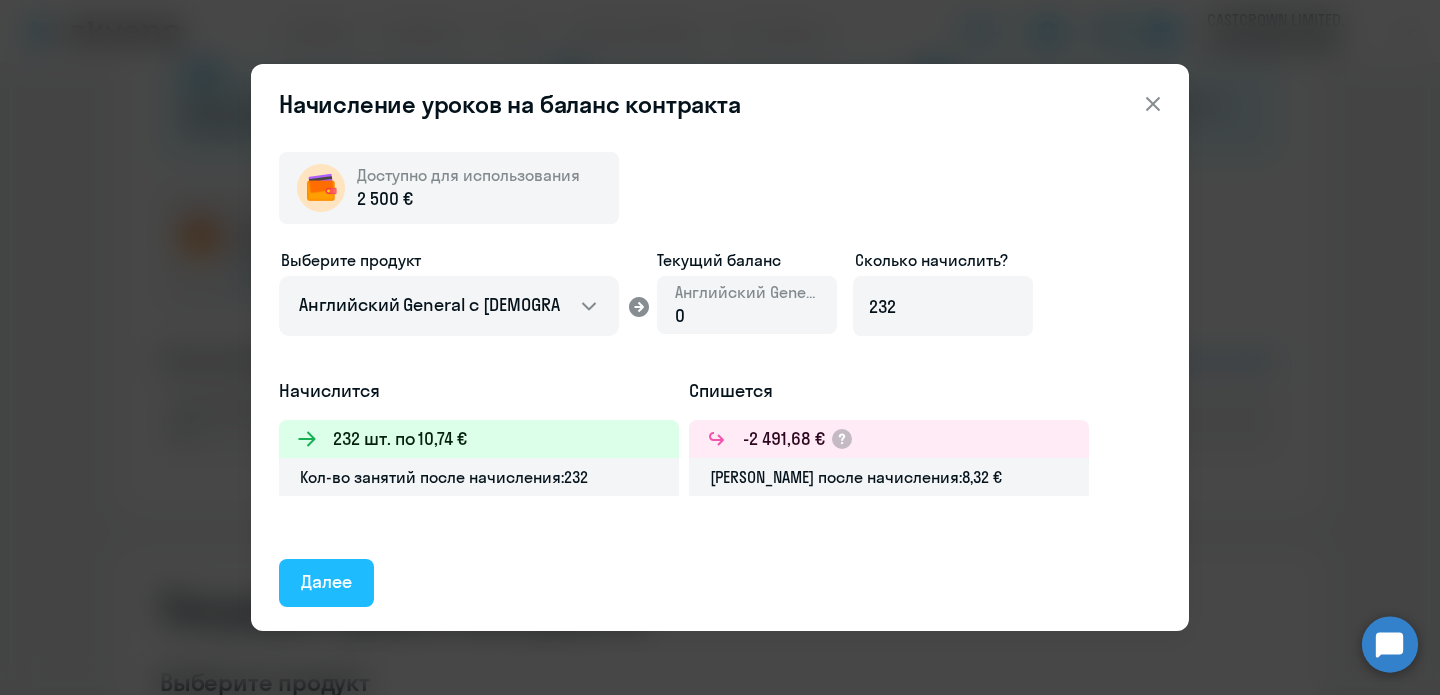 click on "Далее" 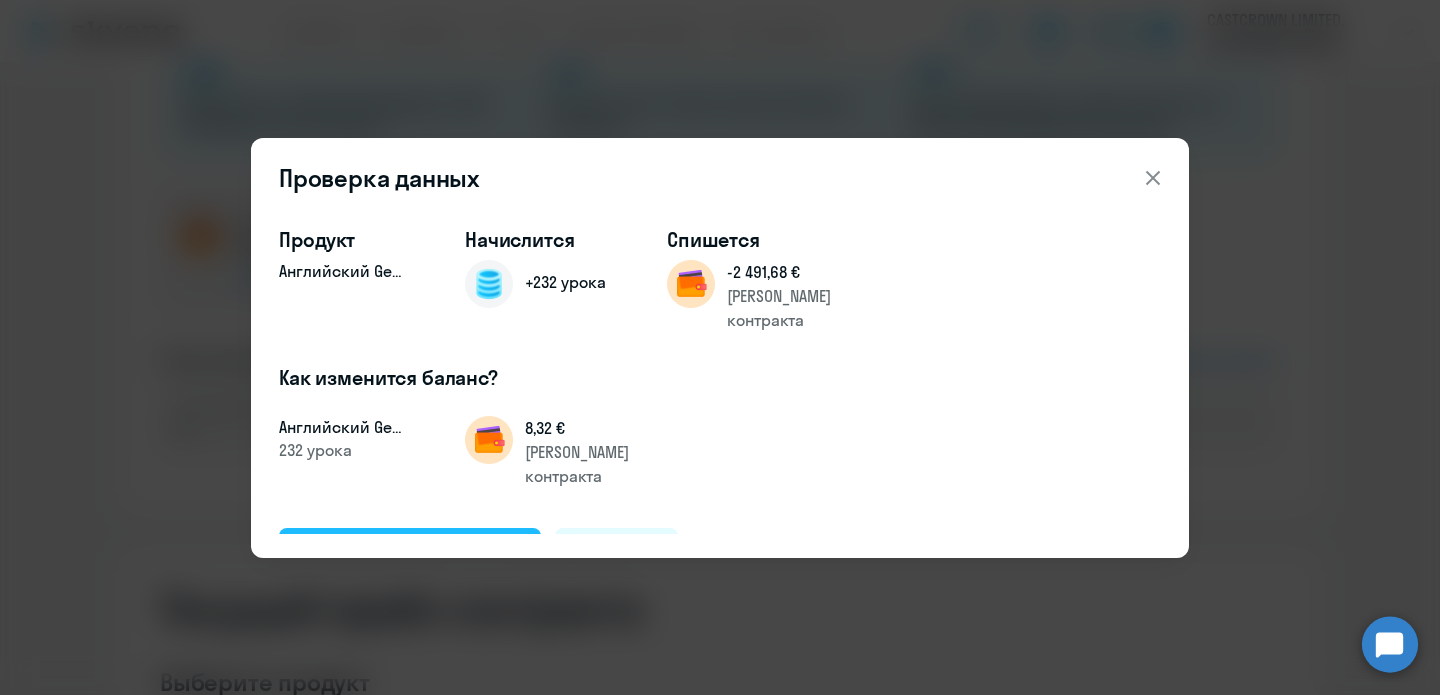 click on "Подтвердить и начислить" at bounding box center (410, 551) 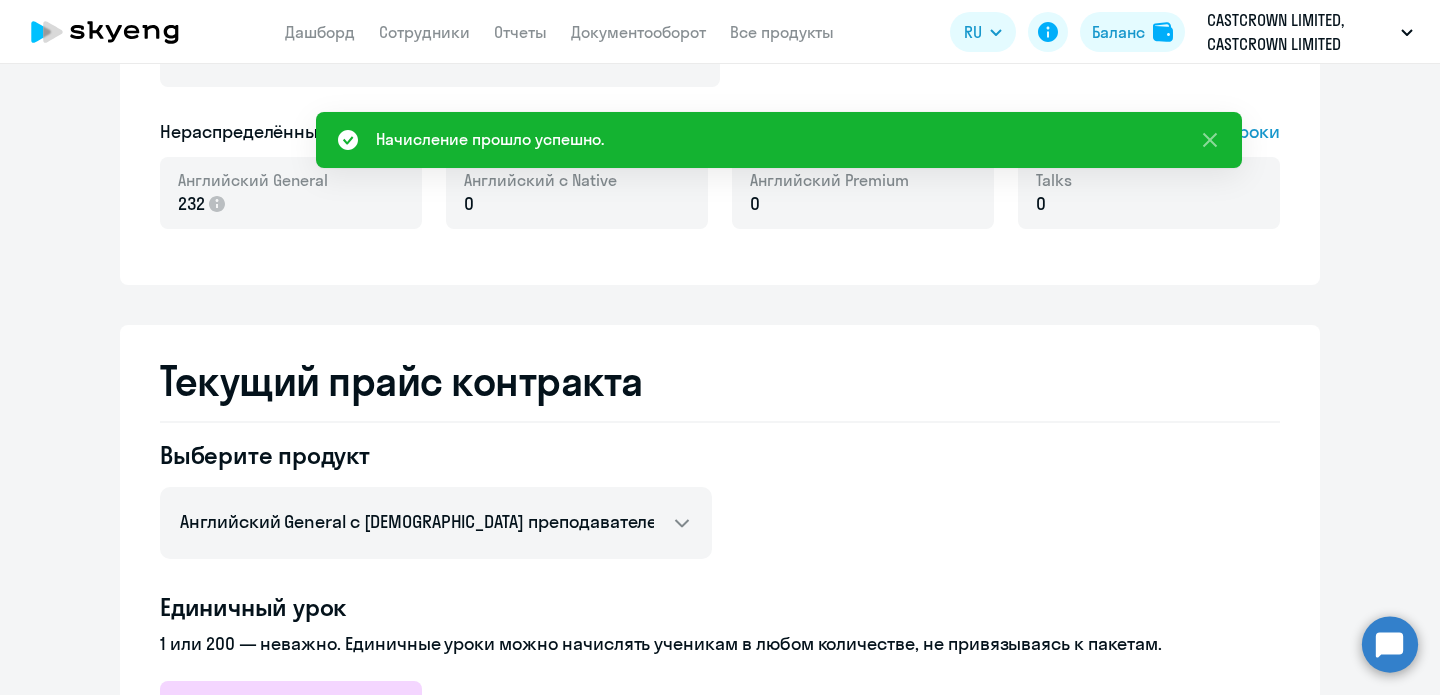 scroll, scrollTop: 0, scrollLeft: 0, axis: both 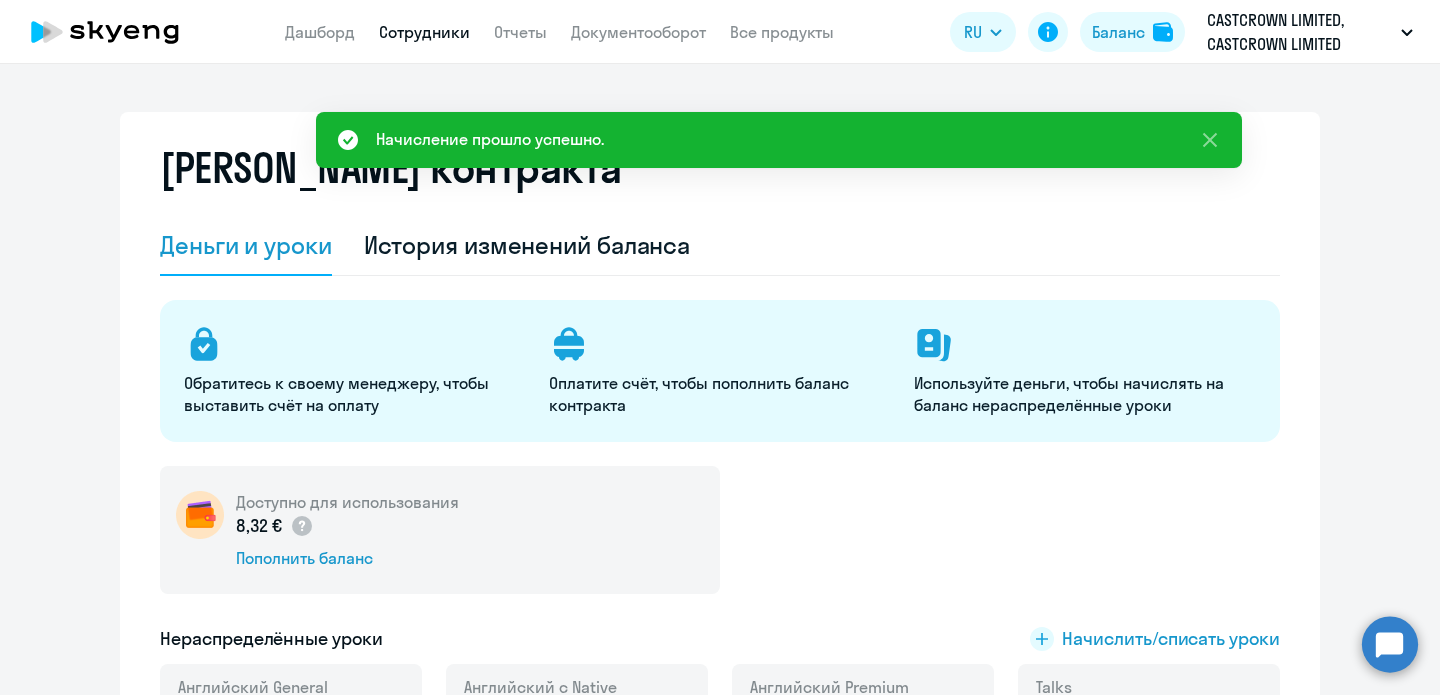 click on "Сотрудники" at bounding box center [424, 32] 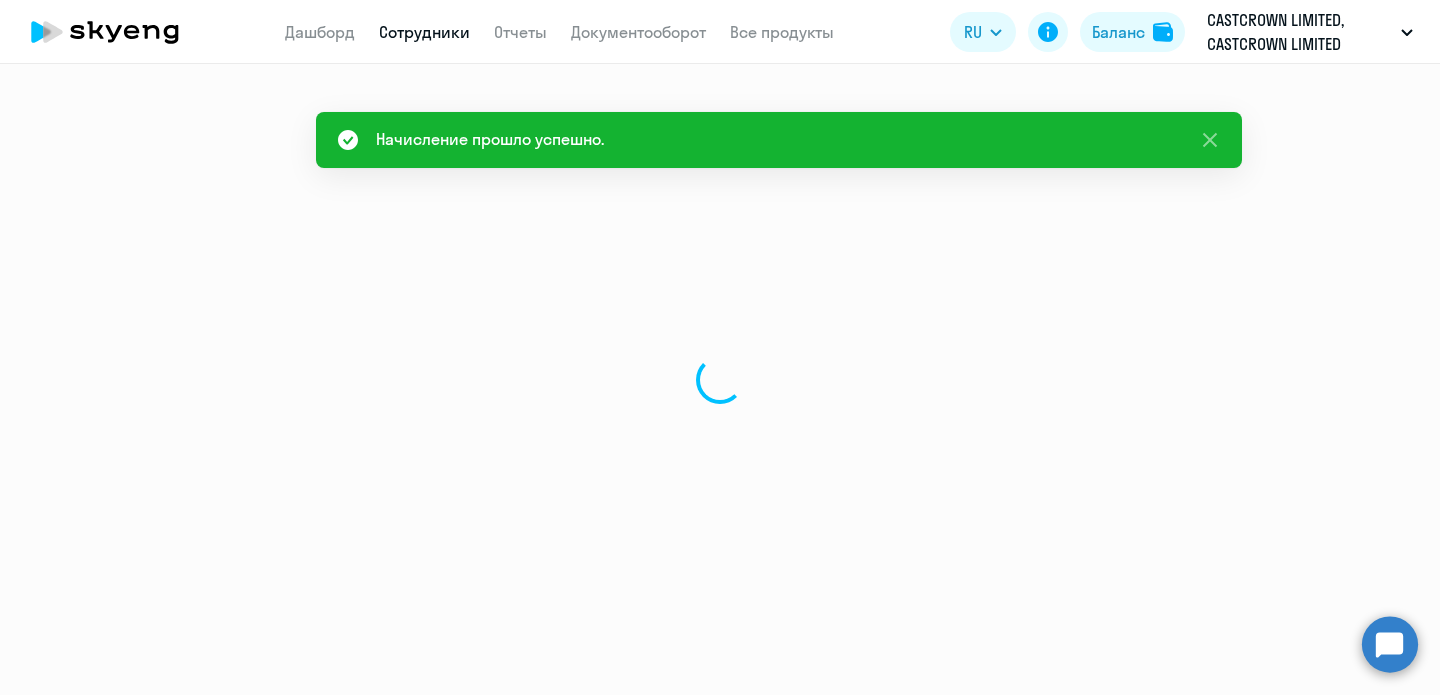 select on "30" 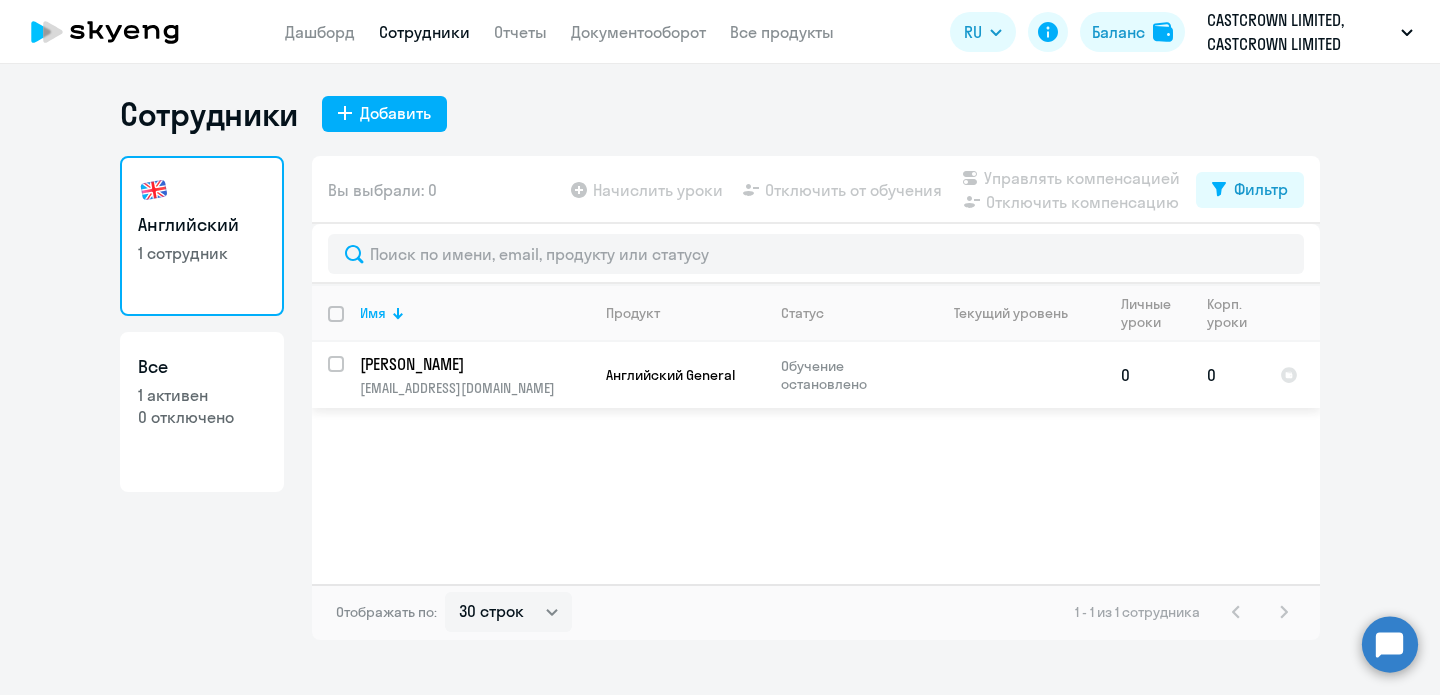 click at bounding box center [348, 376] 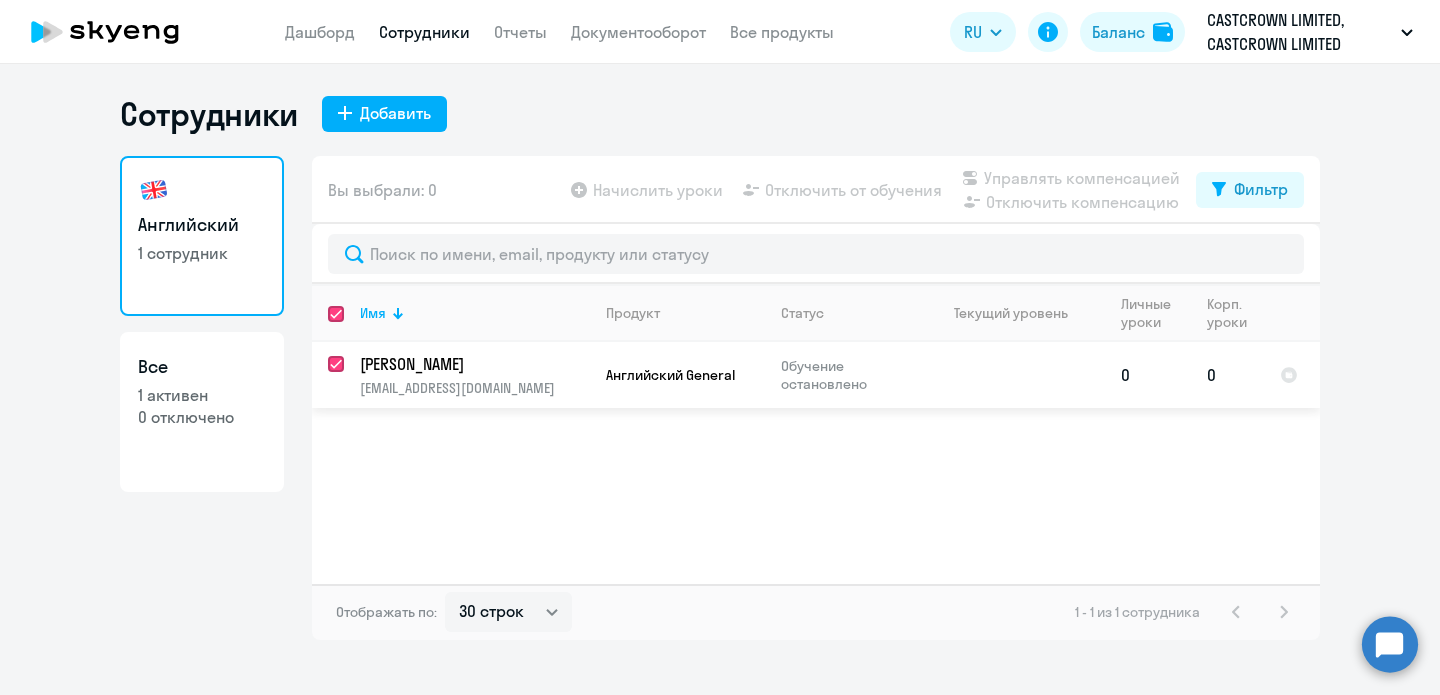 checkbox on "true" 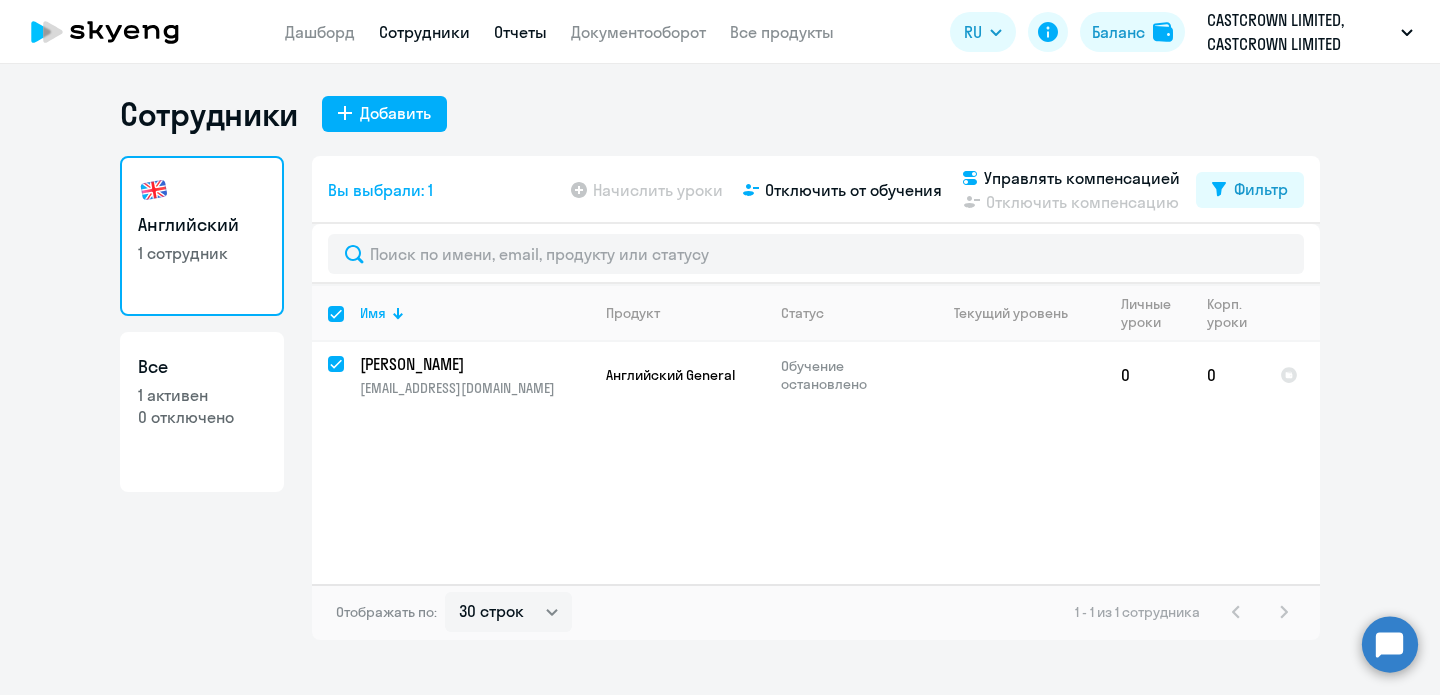 click on "Отчеты" at bounding box center (520, 32) 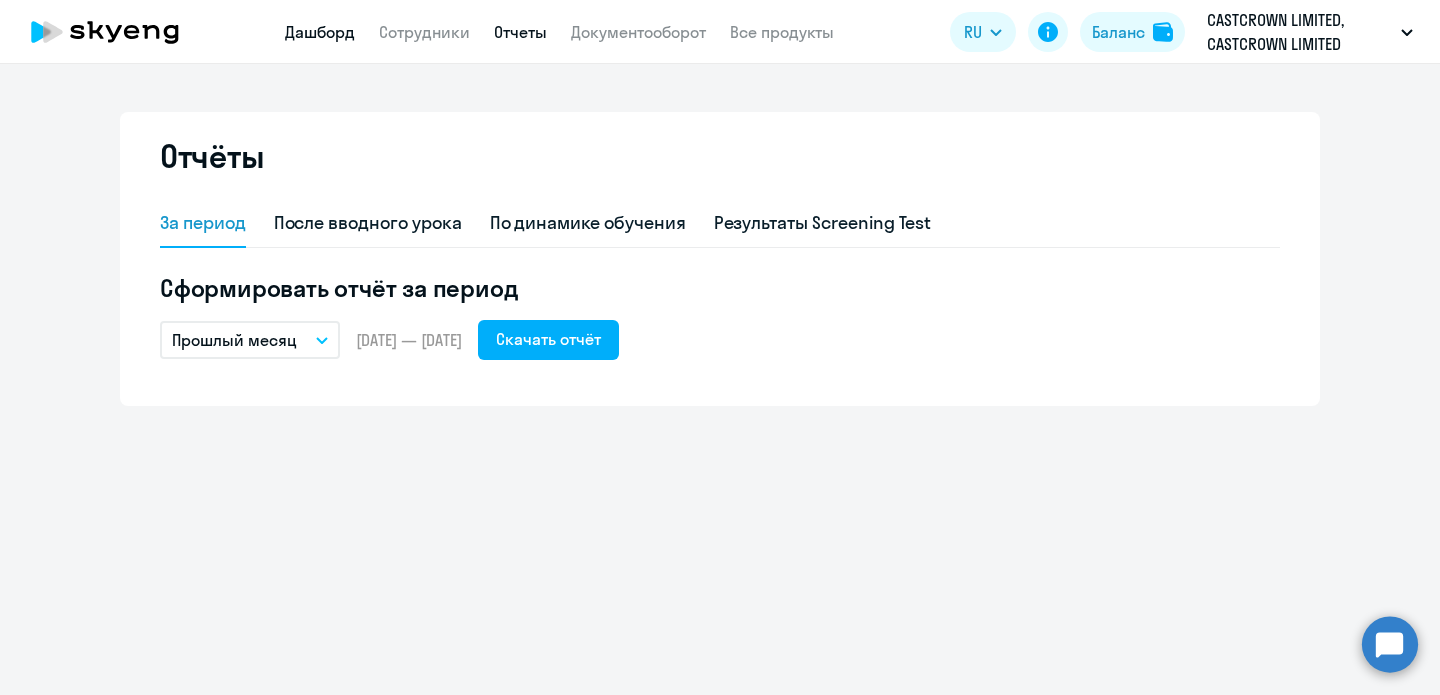 click on "Дашборд" at bounding box center [320, 32] 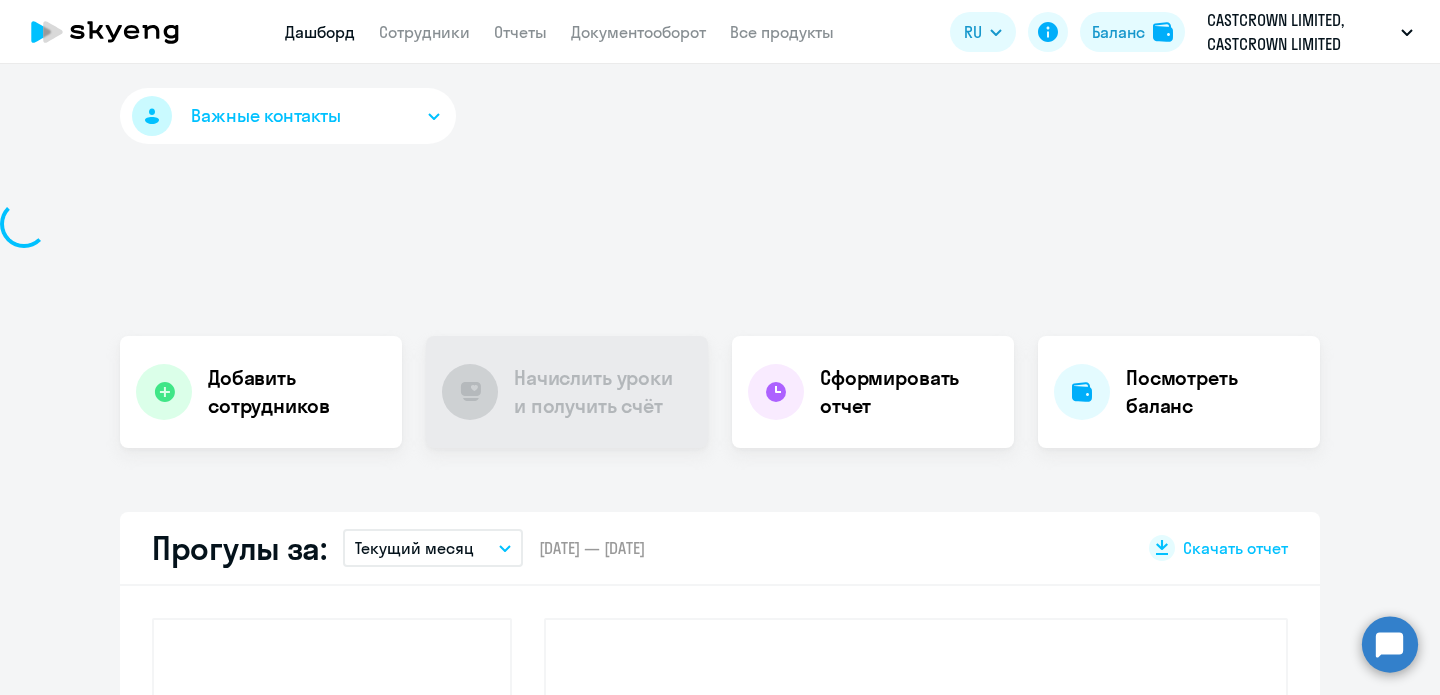 select on "30" 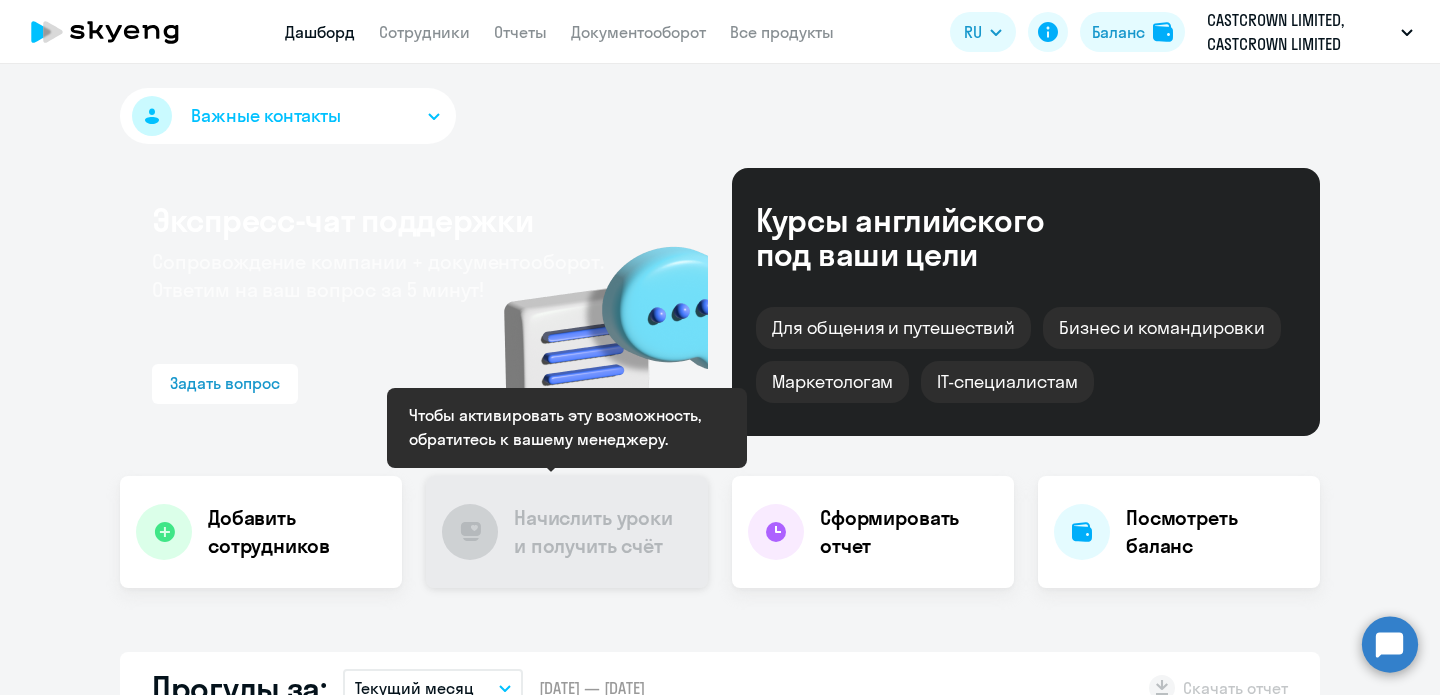 scroll, scrollTop: 56, scrollLeft: 0, axis: vertical 